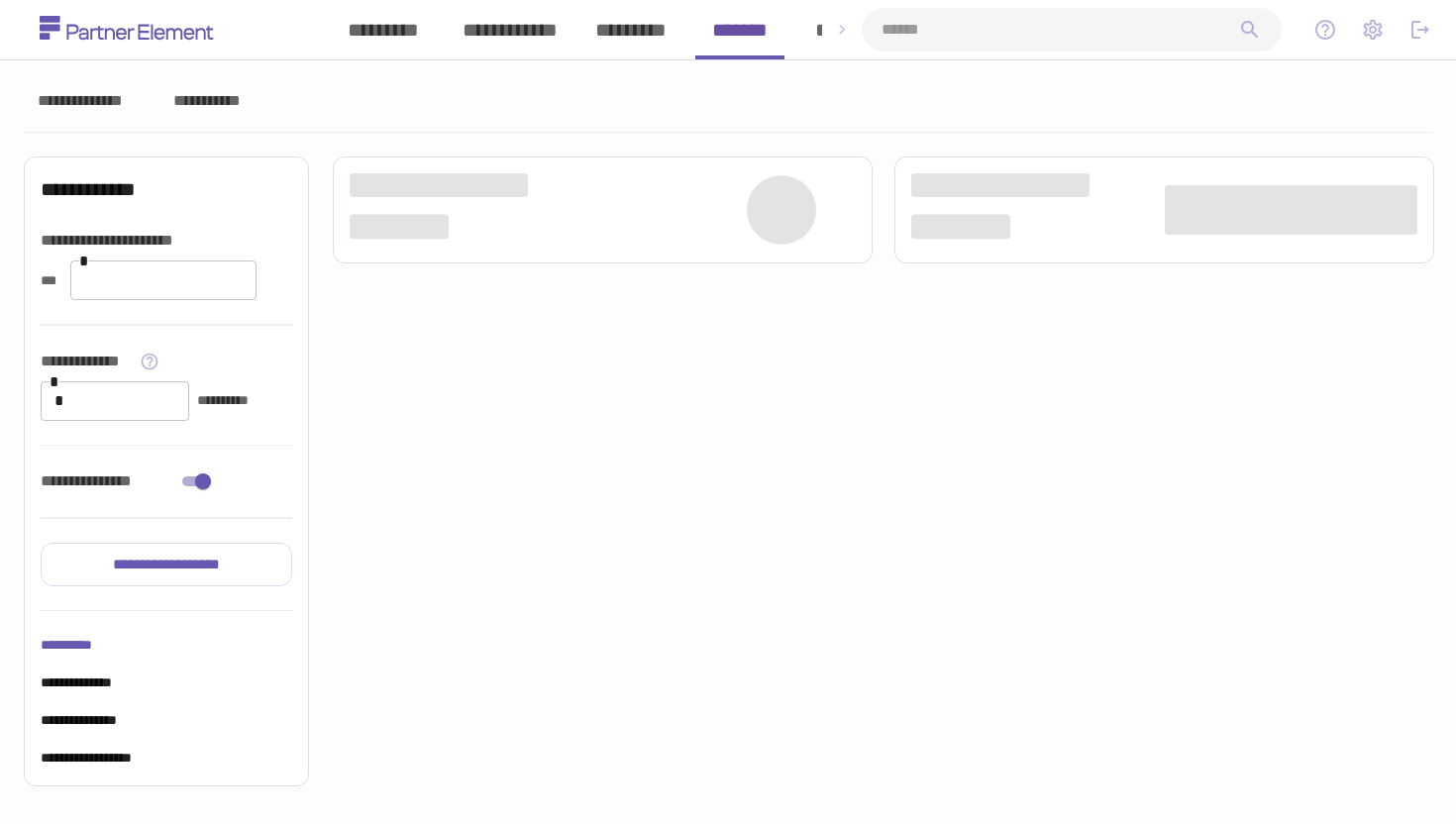 scroll, scrollTop: 0, scrollLeft: 0, axis: both 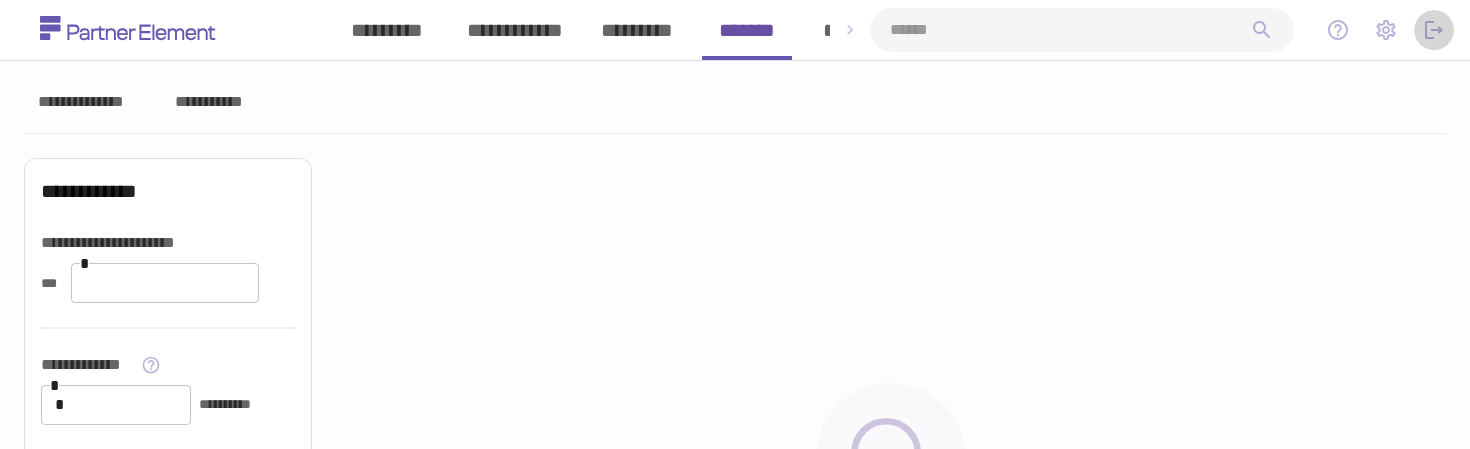 click 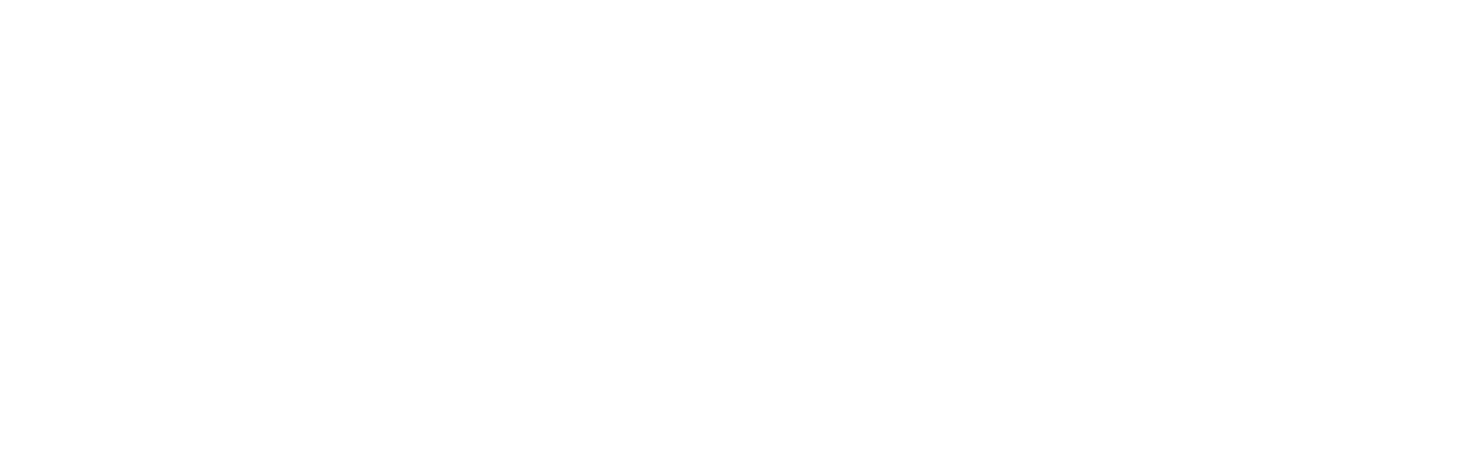 scroll, scrollTop: 0, scrollLeft: 0, axis: both 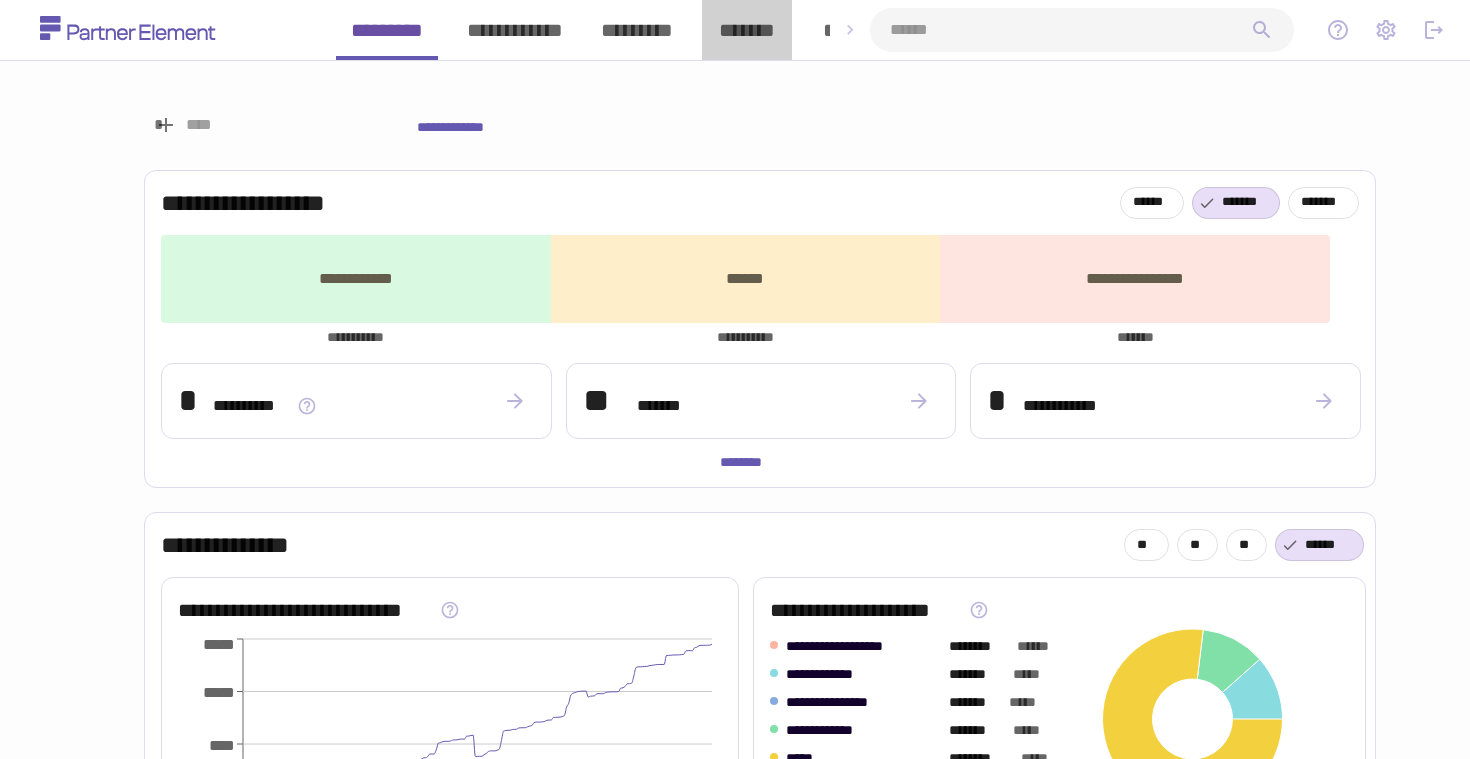 click on "*******" at bounding box center (747, 30) 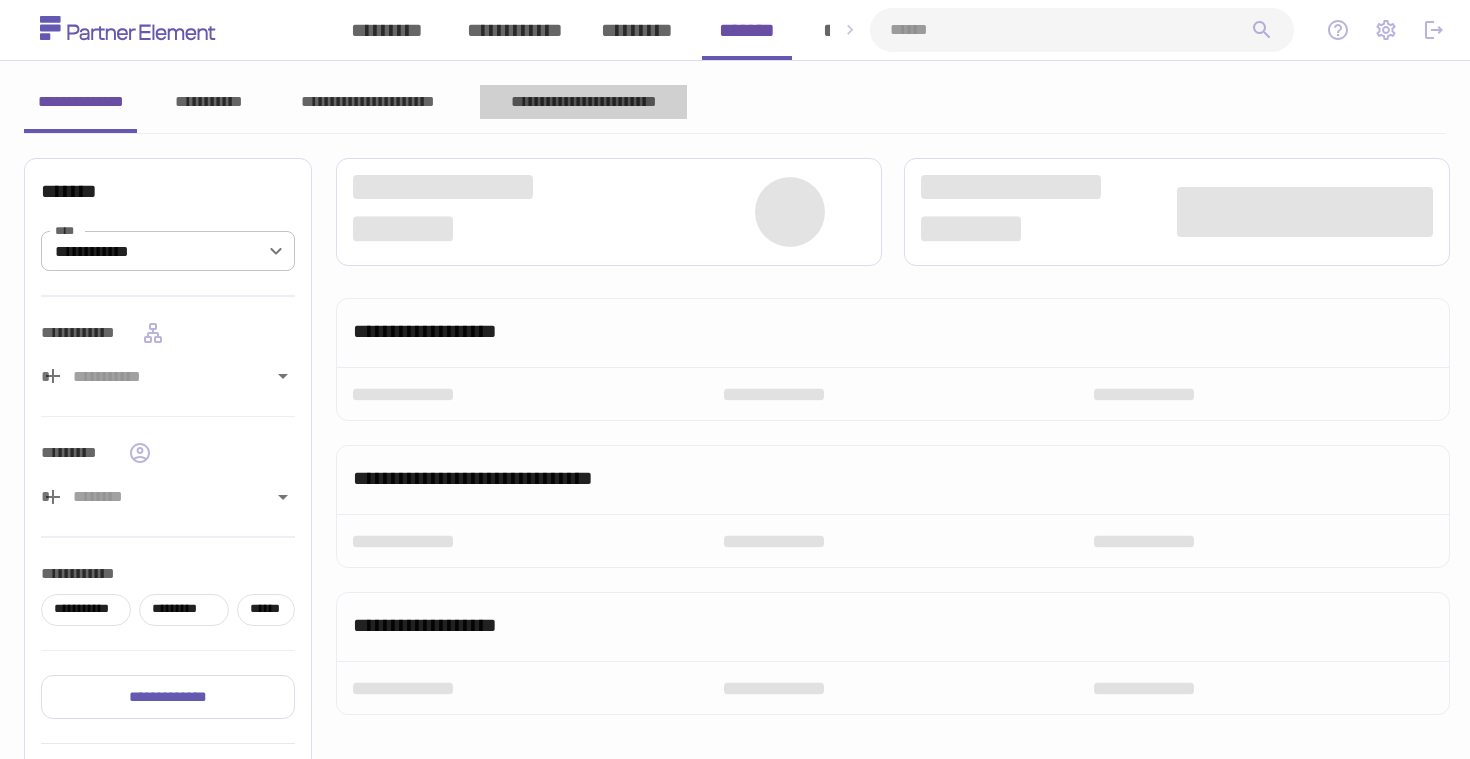 click on "**********" at bounding box center [583, 102] 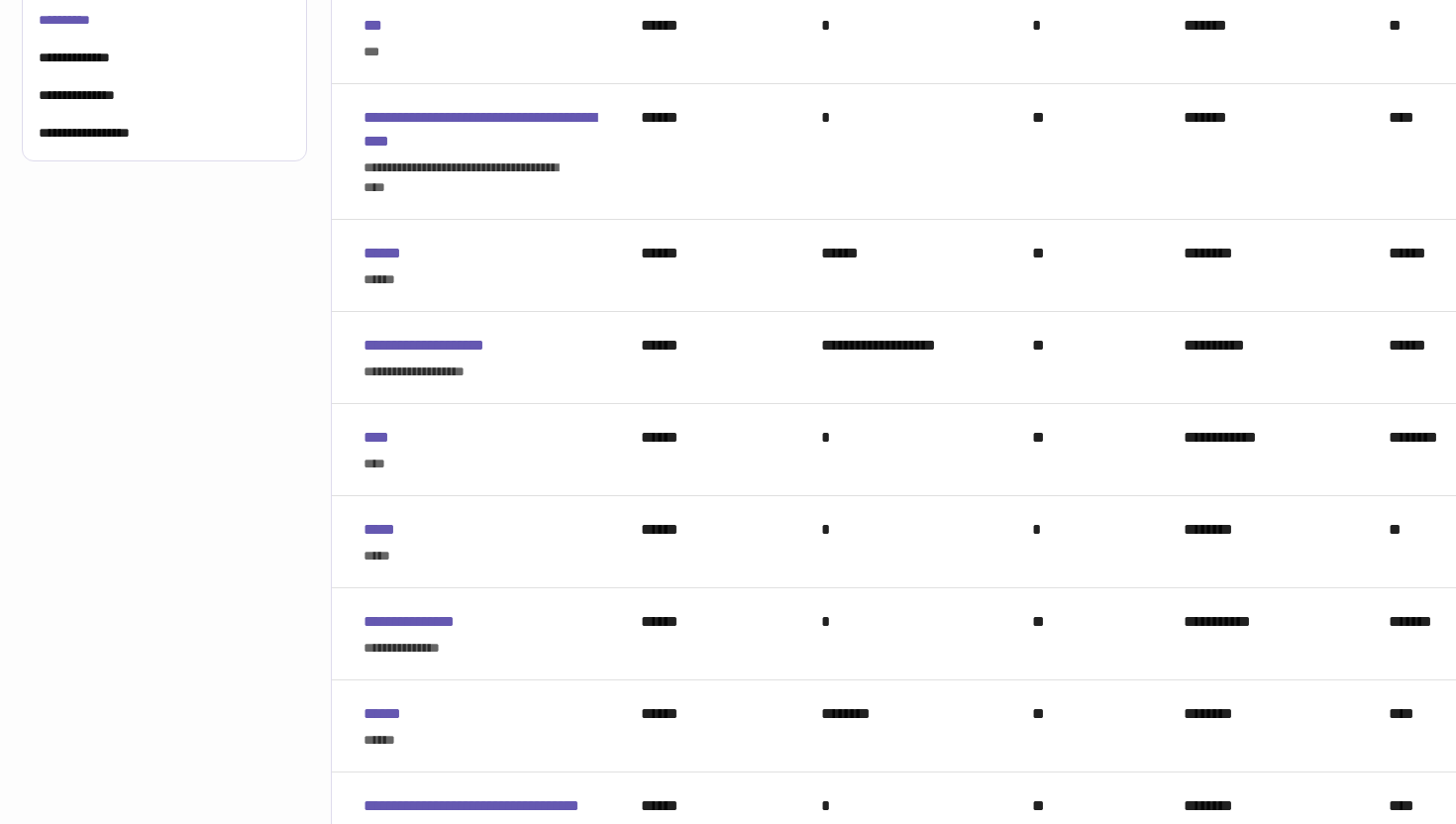 scroll, scrollTop: 624, scrollLeft: 2, axis: both 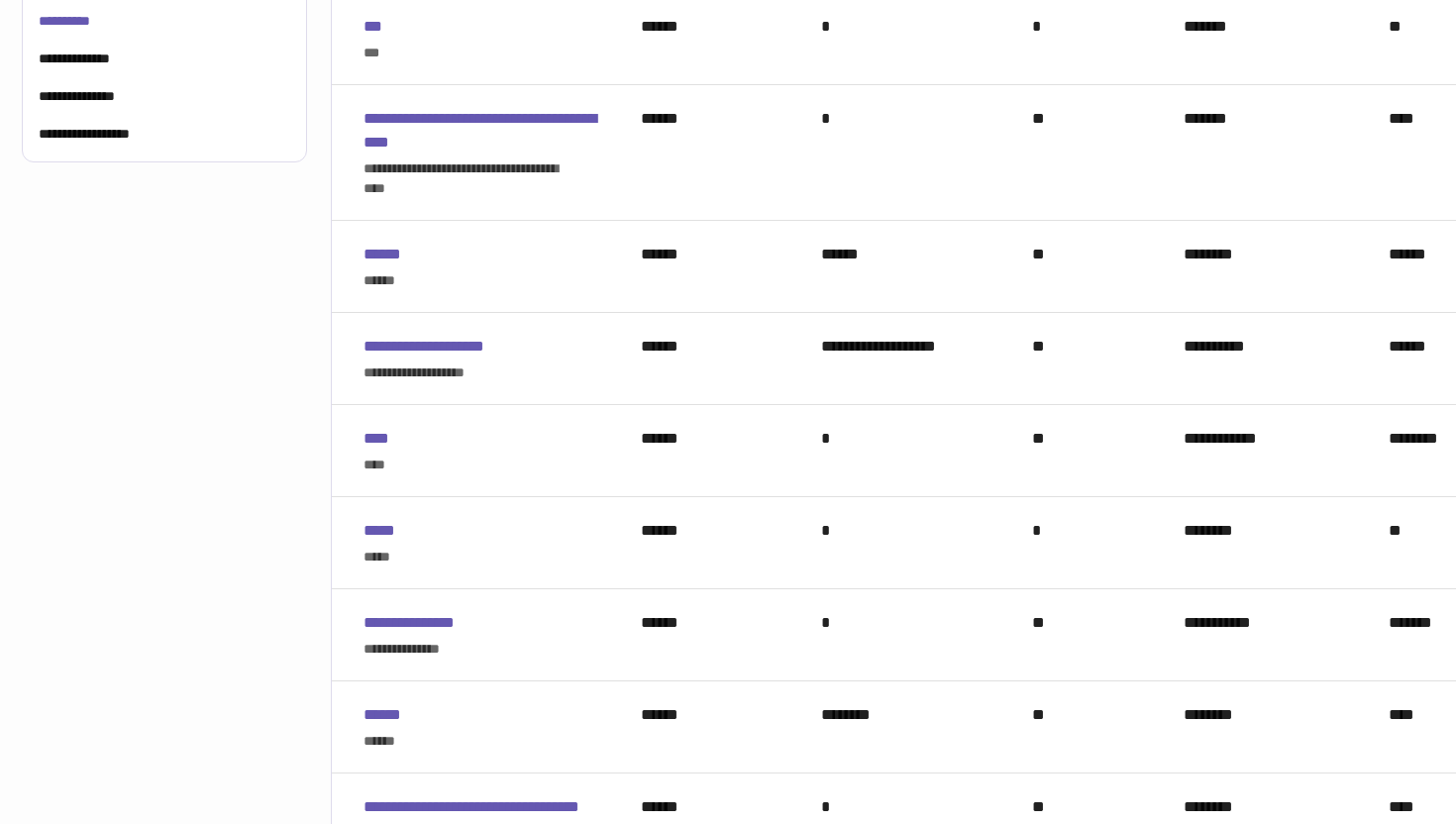 click 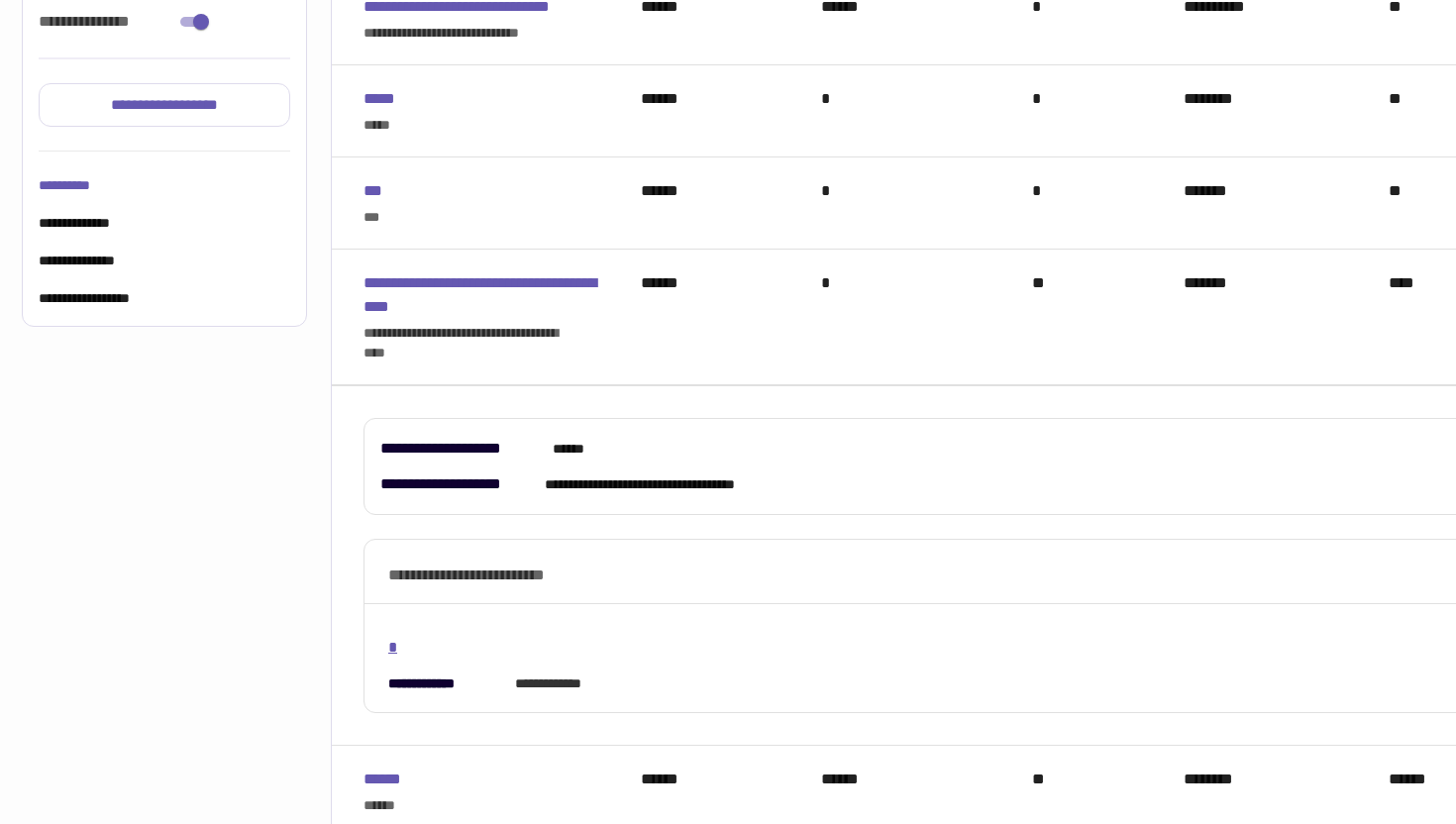 scroll, scrollTop: 426, scrollLeft: 2, axis: both 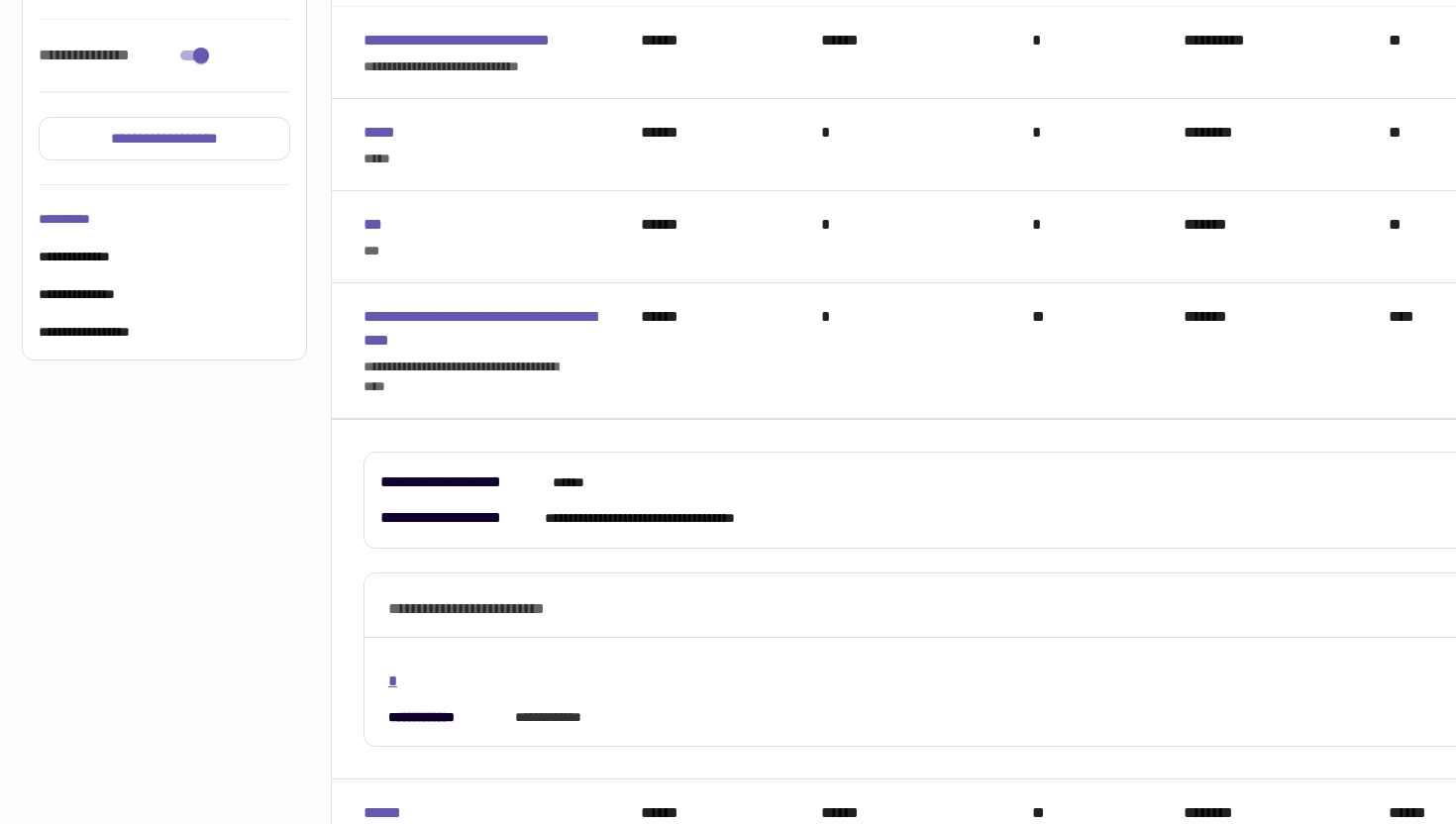 click 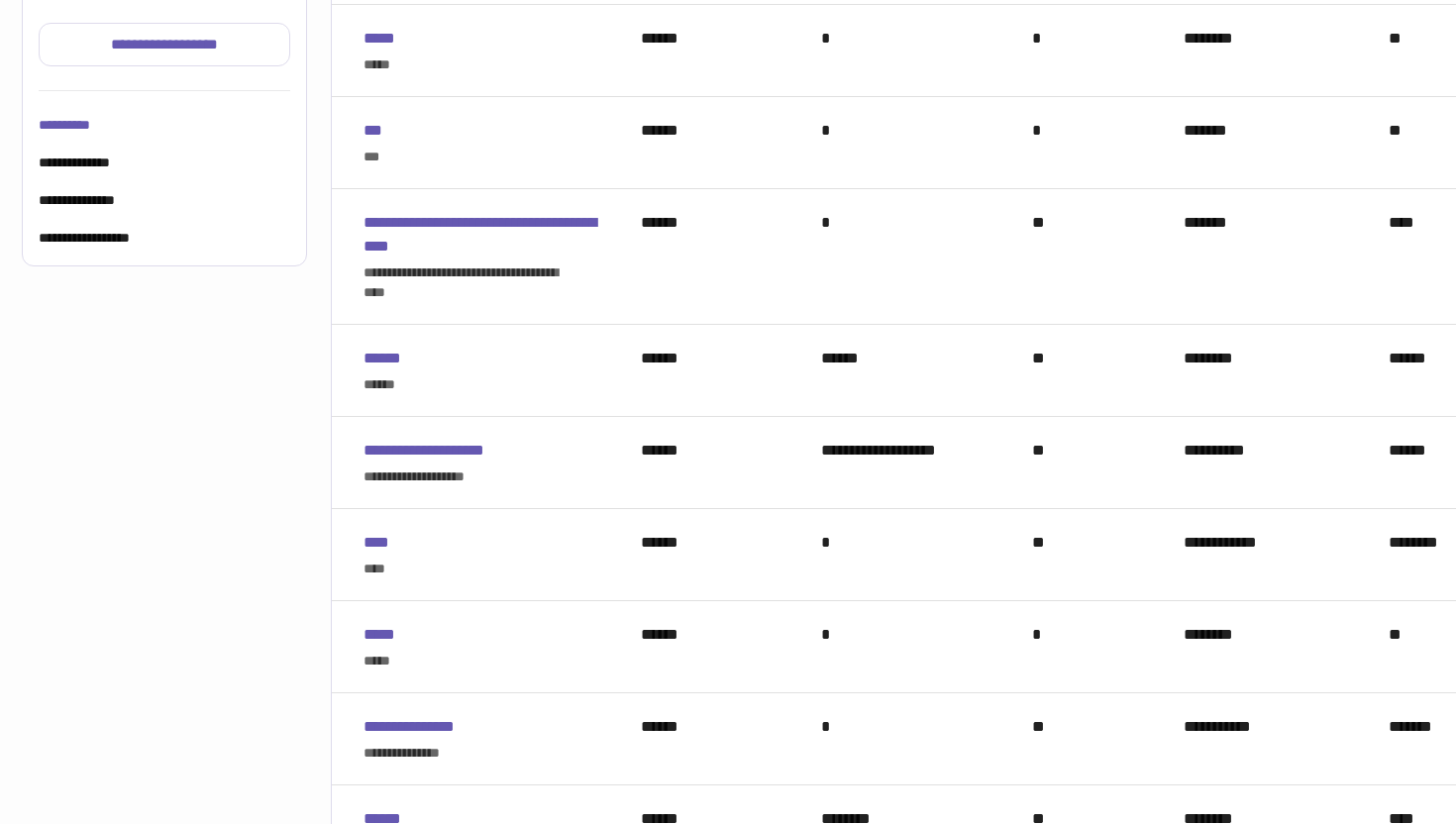 scroll, scrollTop: 539, scrollLeft: 2, axis: both 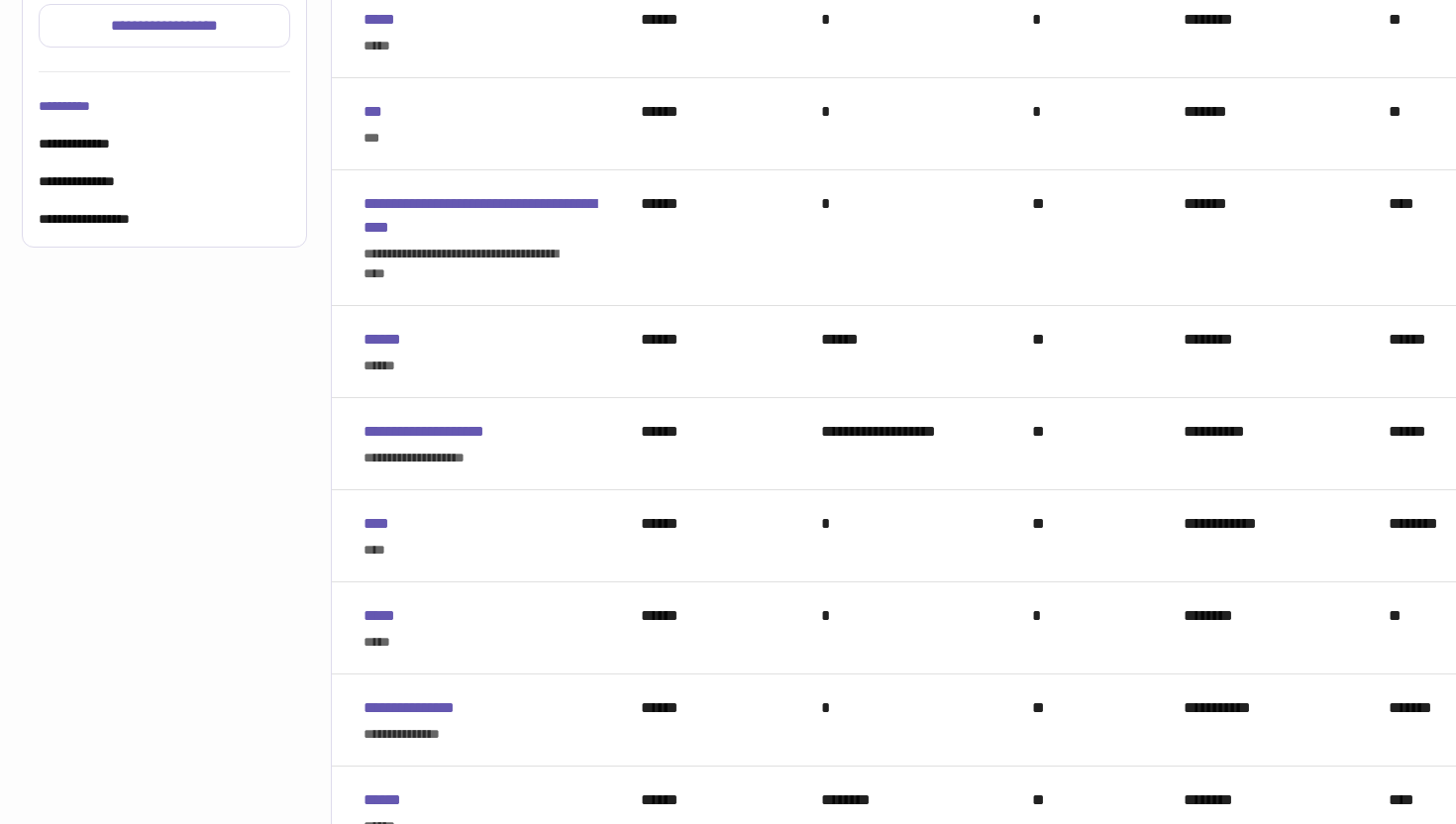 click 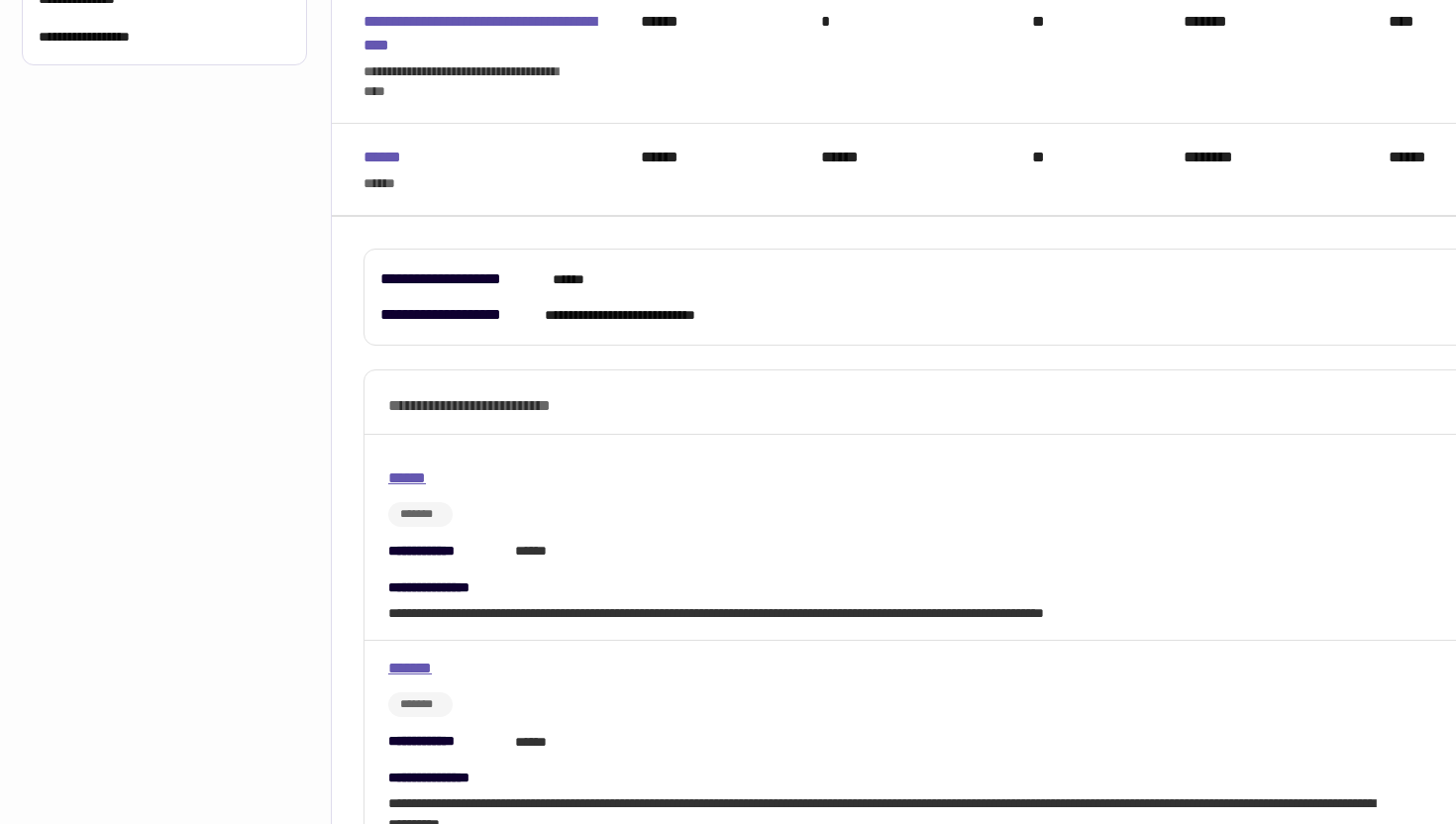 scroll, scrollTop: 720, scrollLeft: 2, axis: both 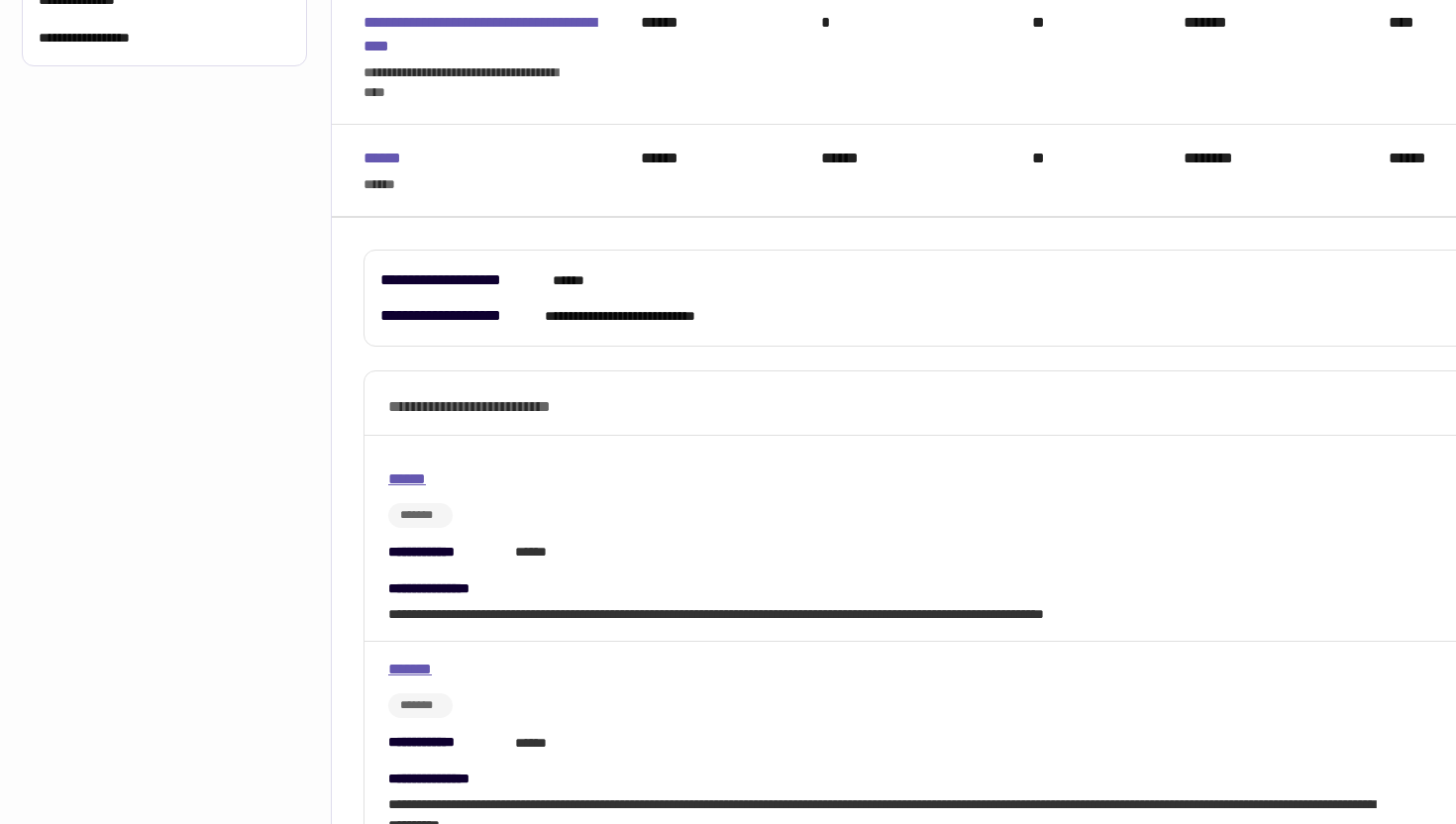 click 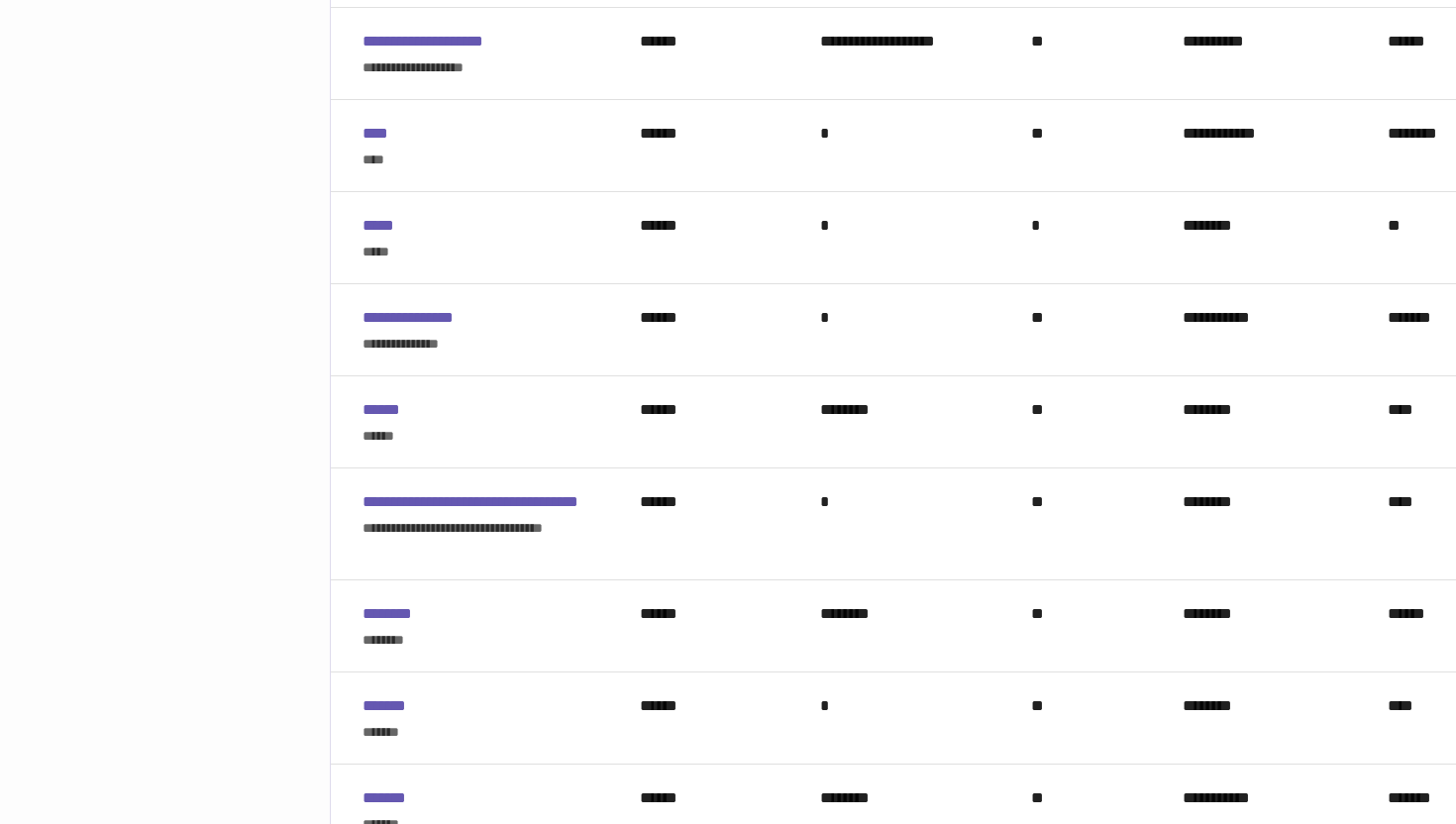 scroll, scrollTop: 937, scrollLeft: 3, axis: both 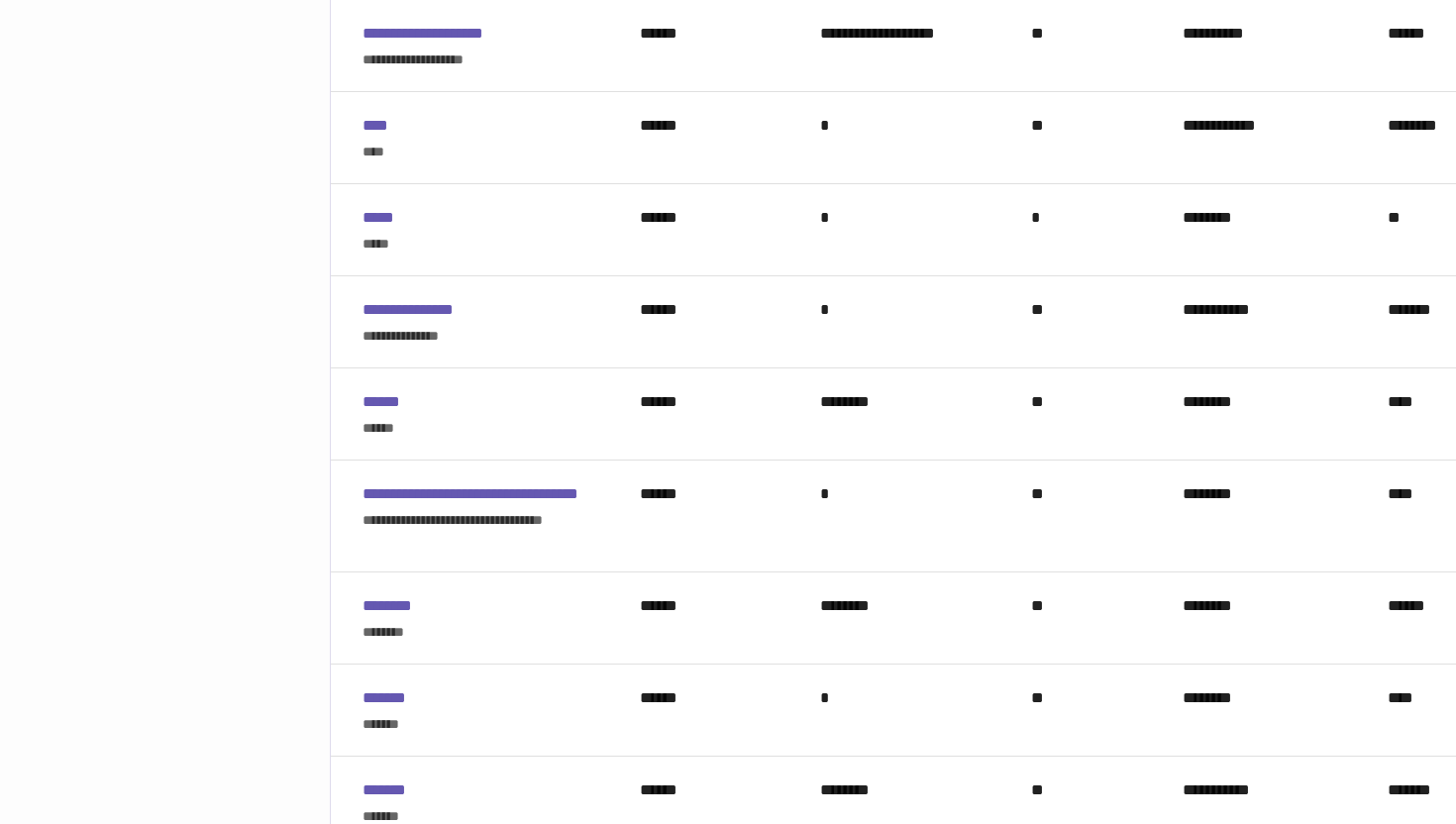 click 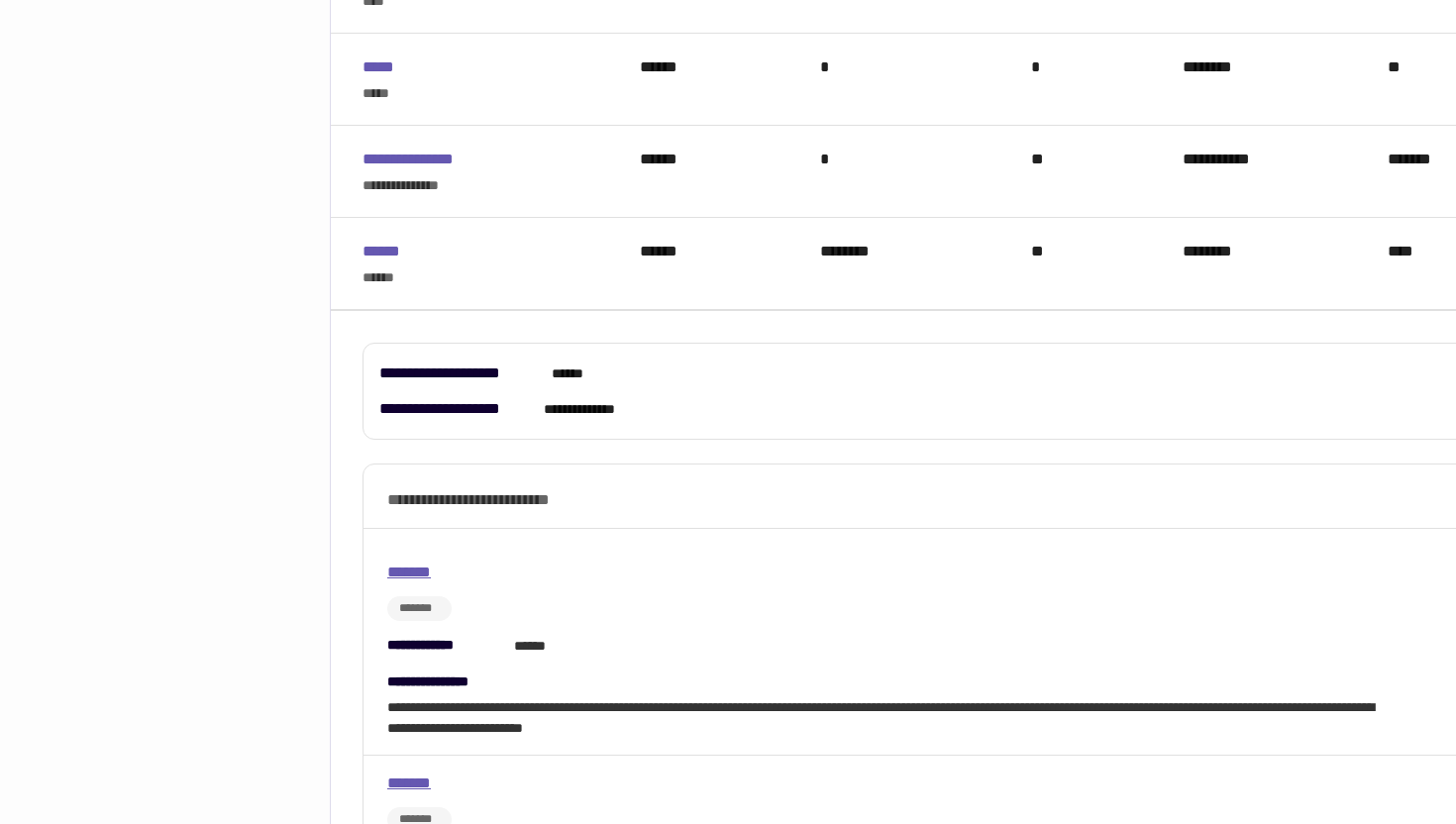 scroll, scrollTop: 1093, scrollLeft: 3, axis: both 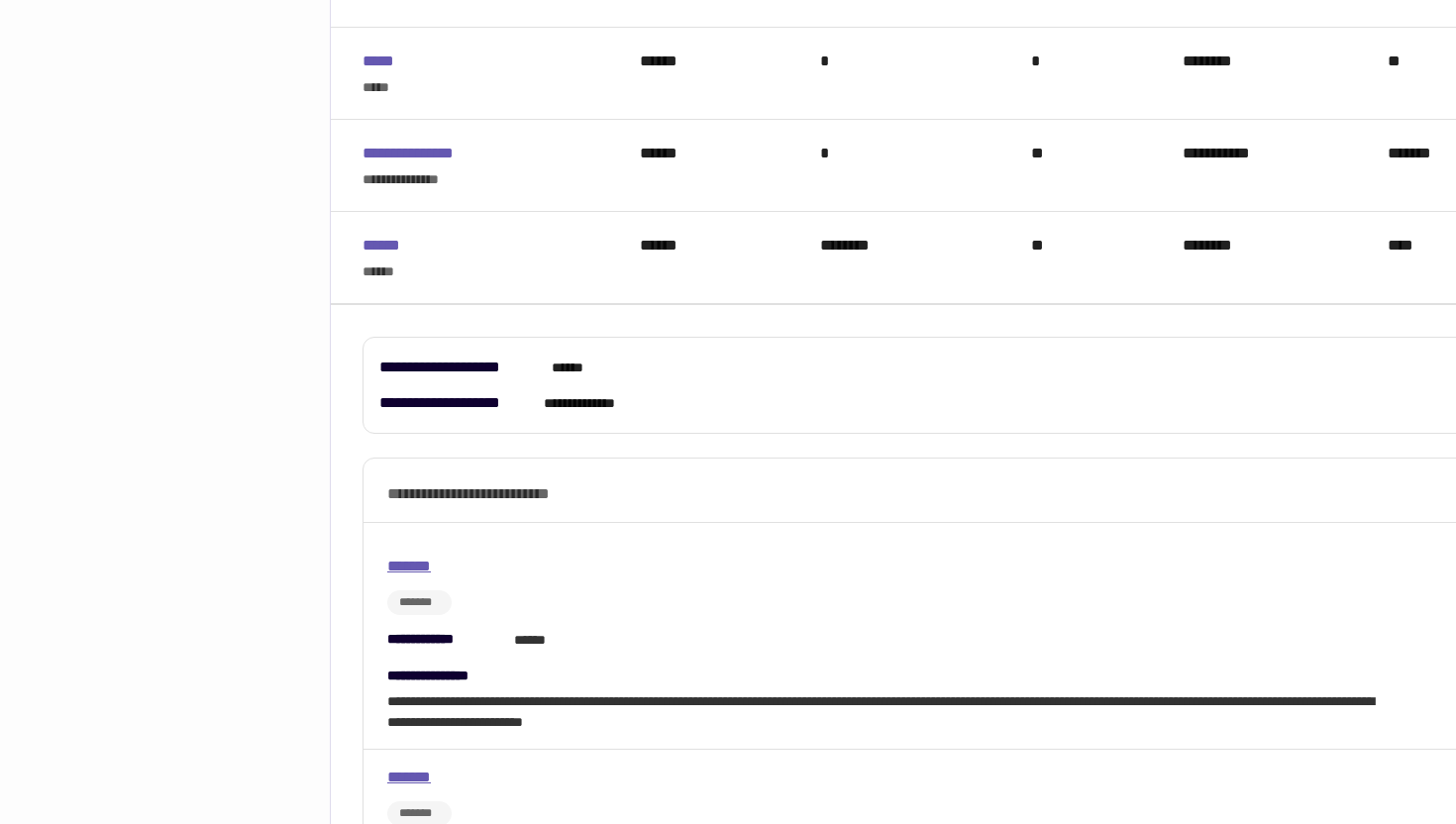 click 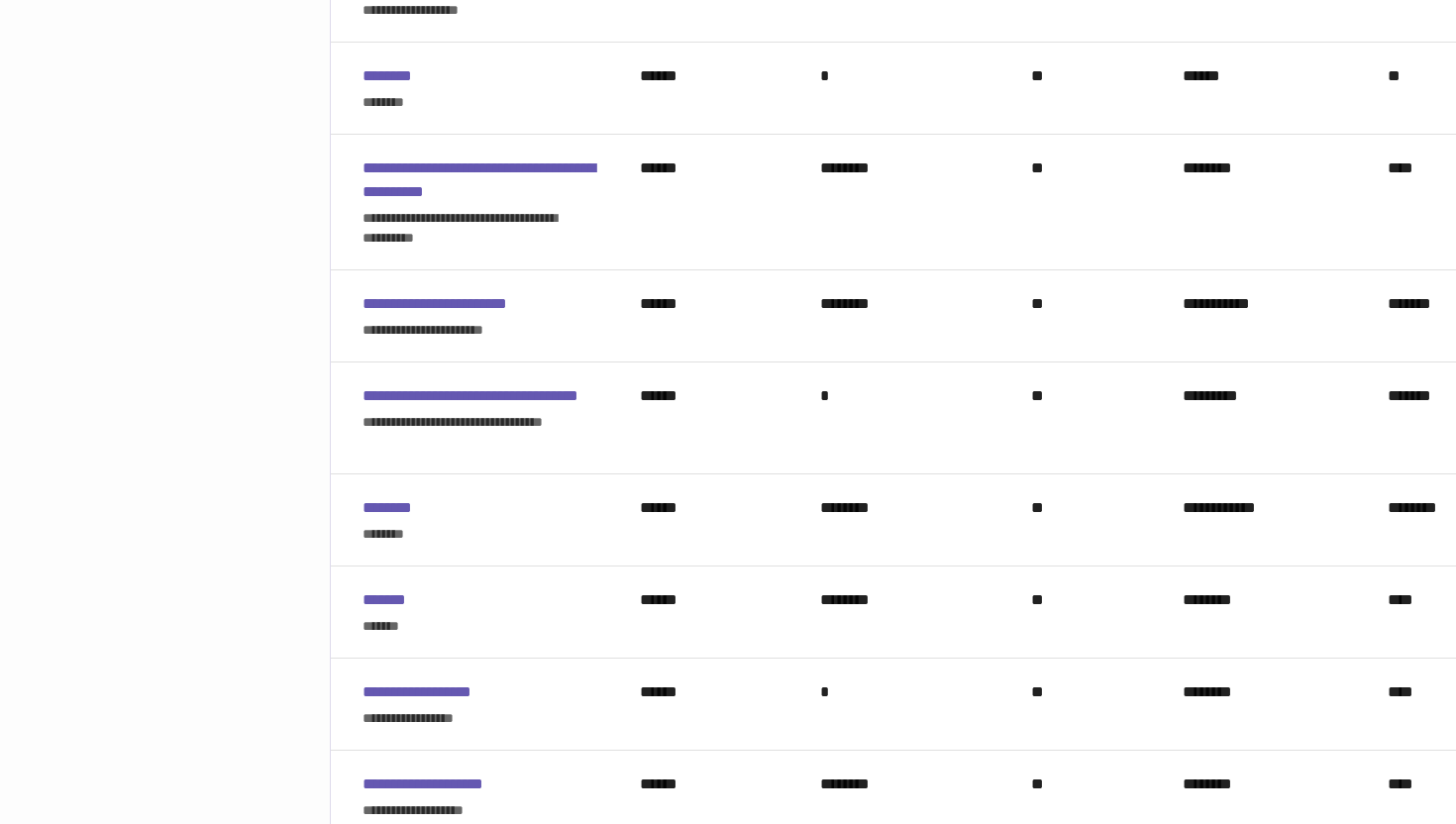 scroll, scrollTop: 2297, scrollLeft: 3, axis: both 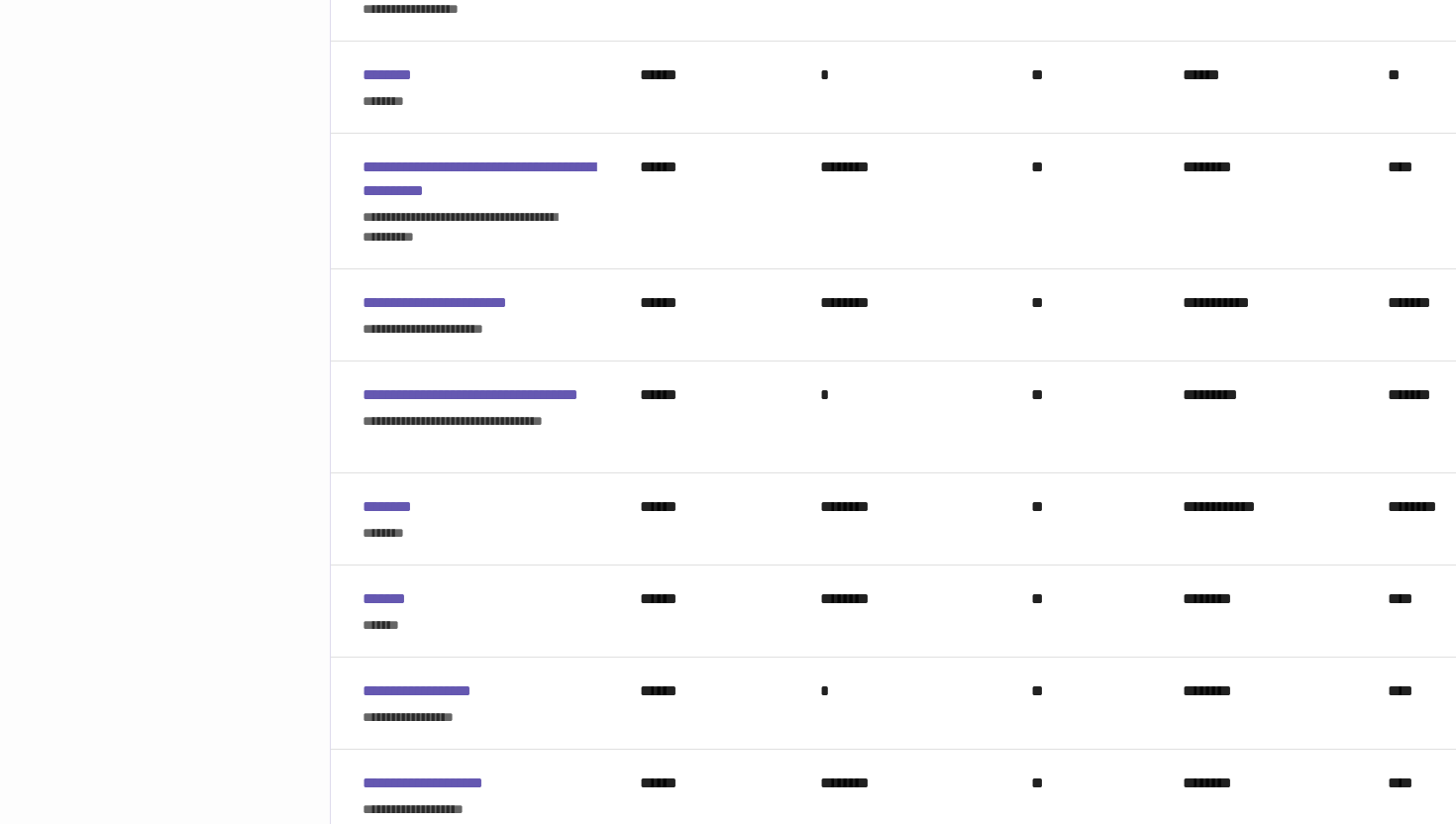 click 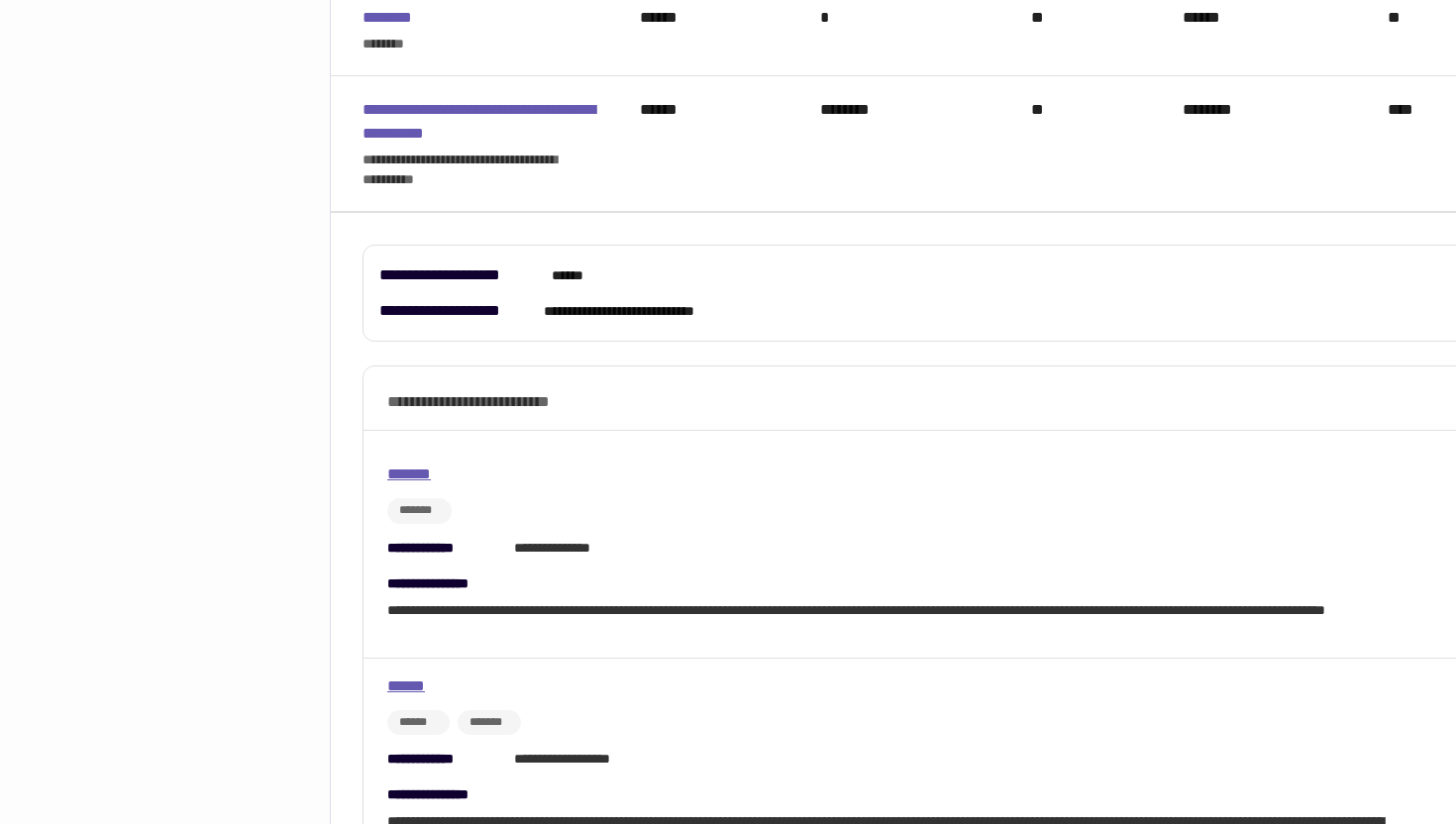 scroll, scrollTop: 2110, scrollLeft: 3, axis: both 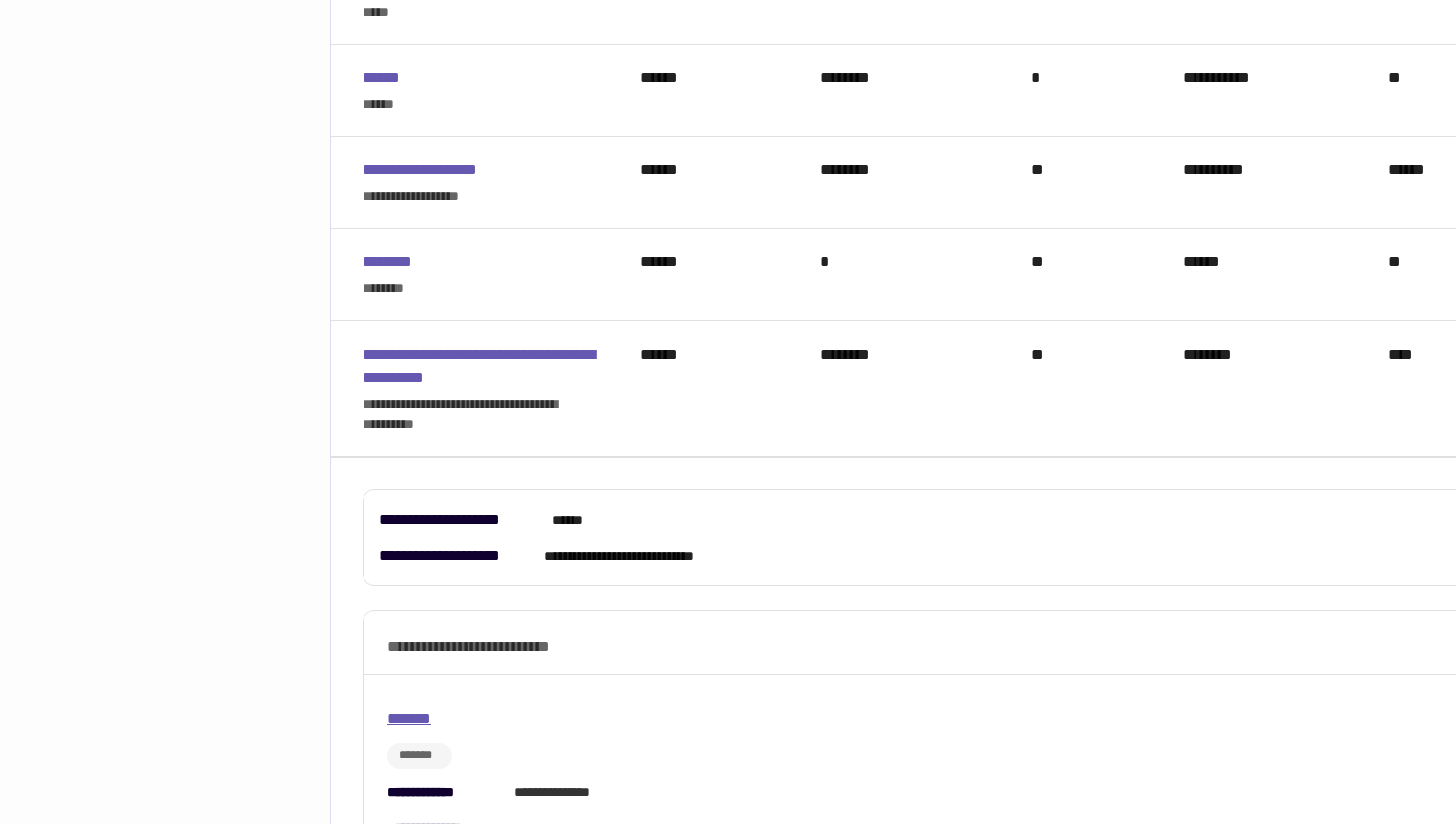 click 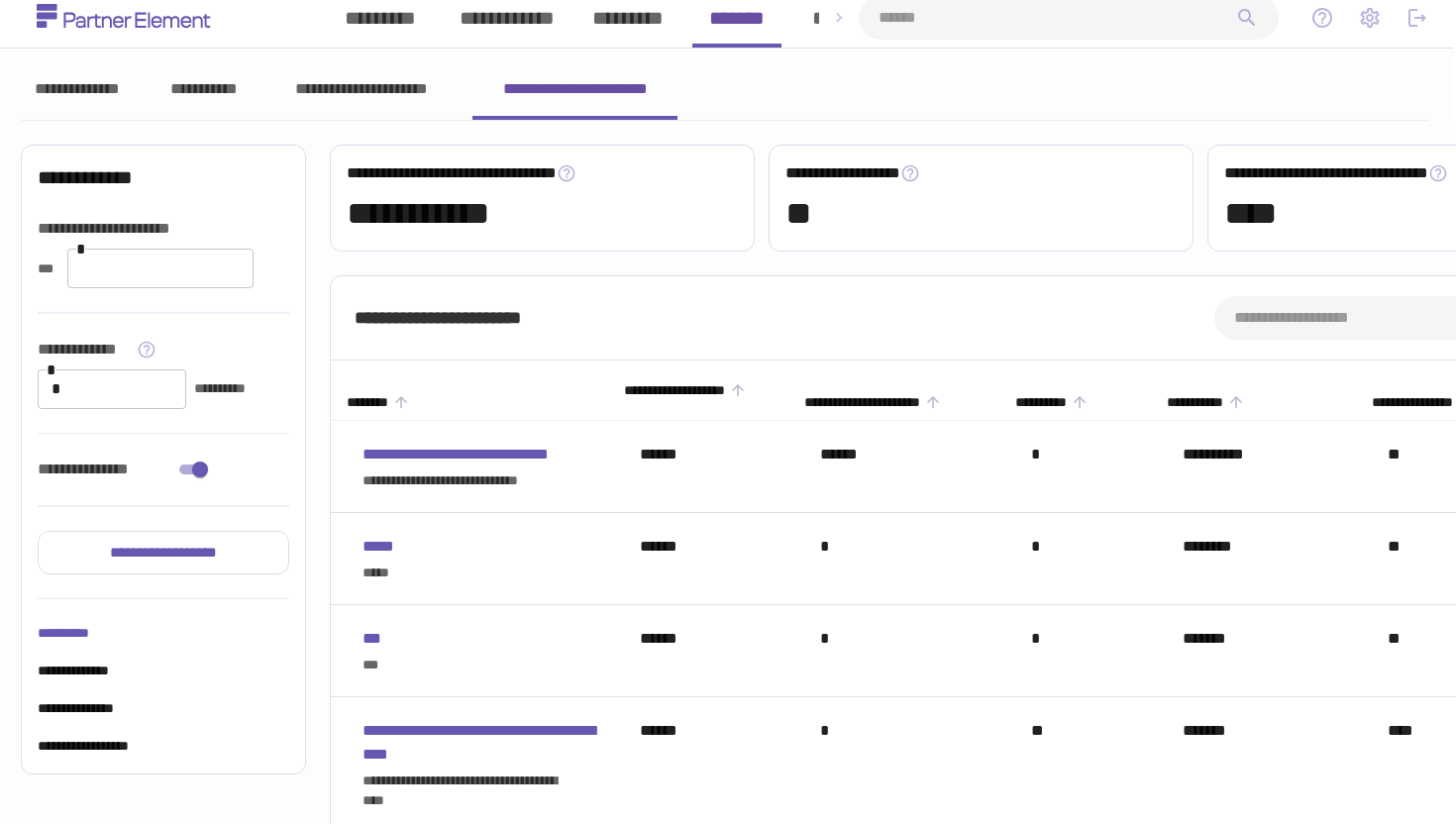 scroll, scrollTop: 0, scrollLeft: 3, axis: horizontal 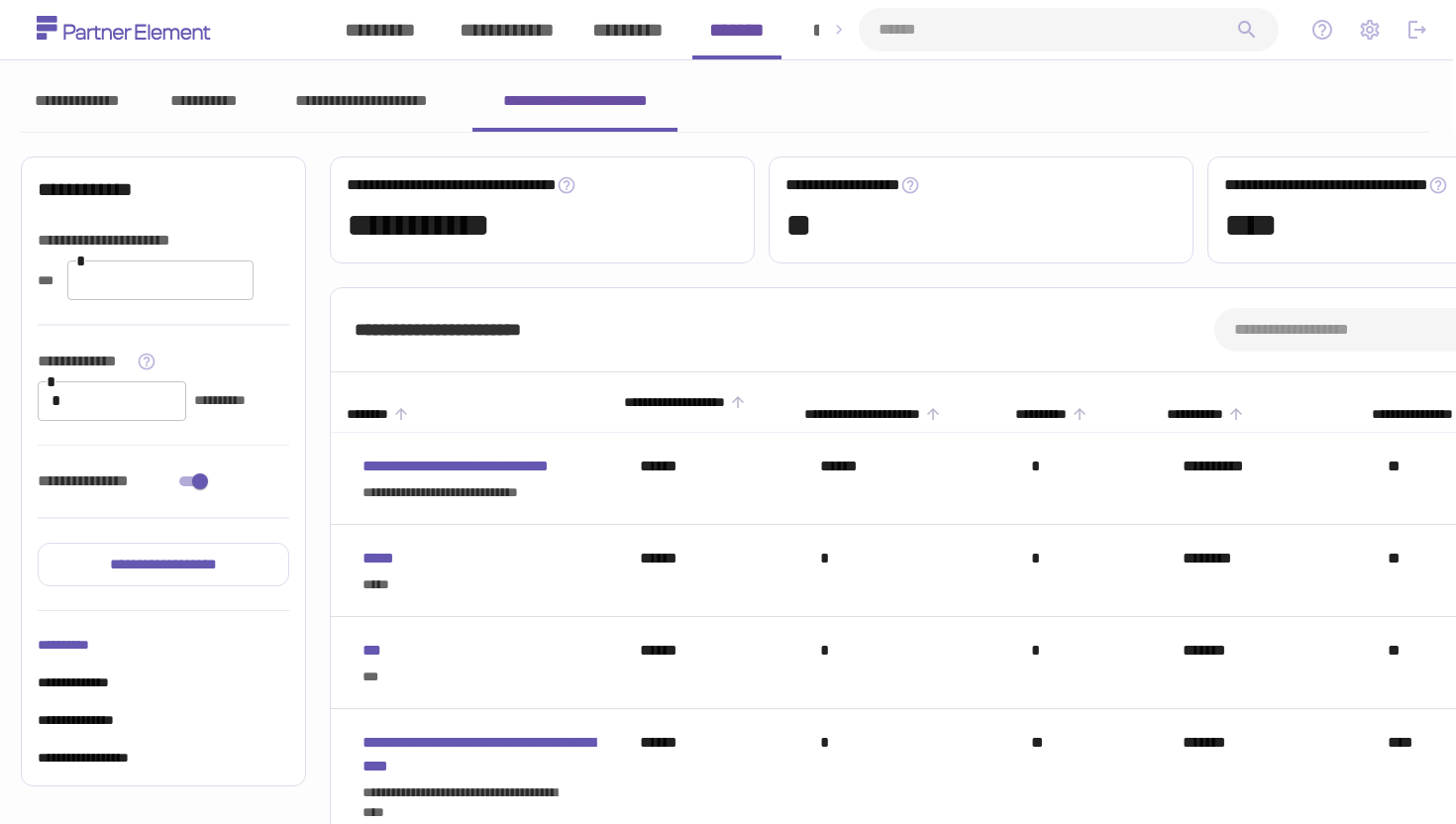 click 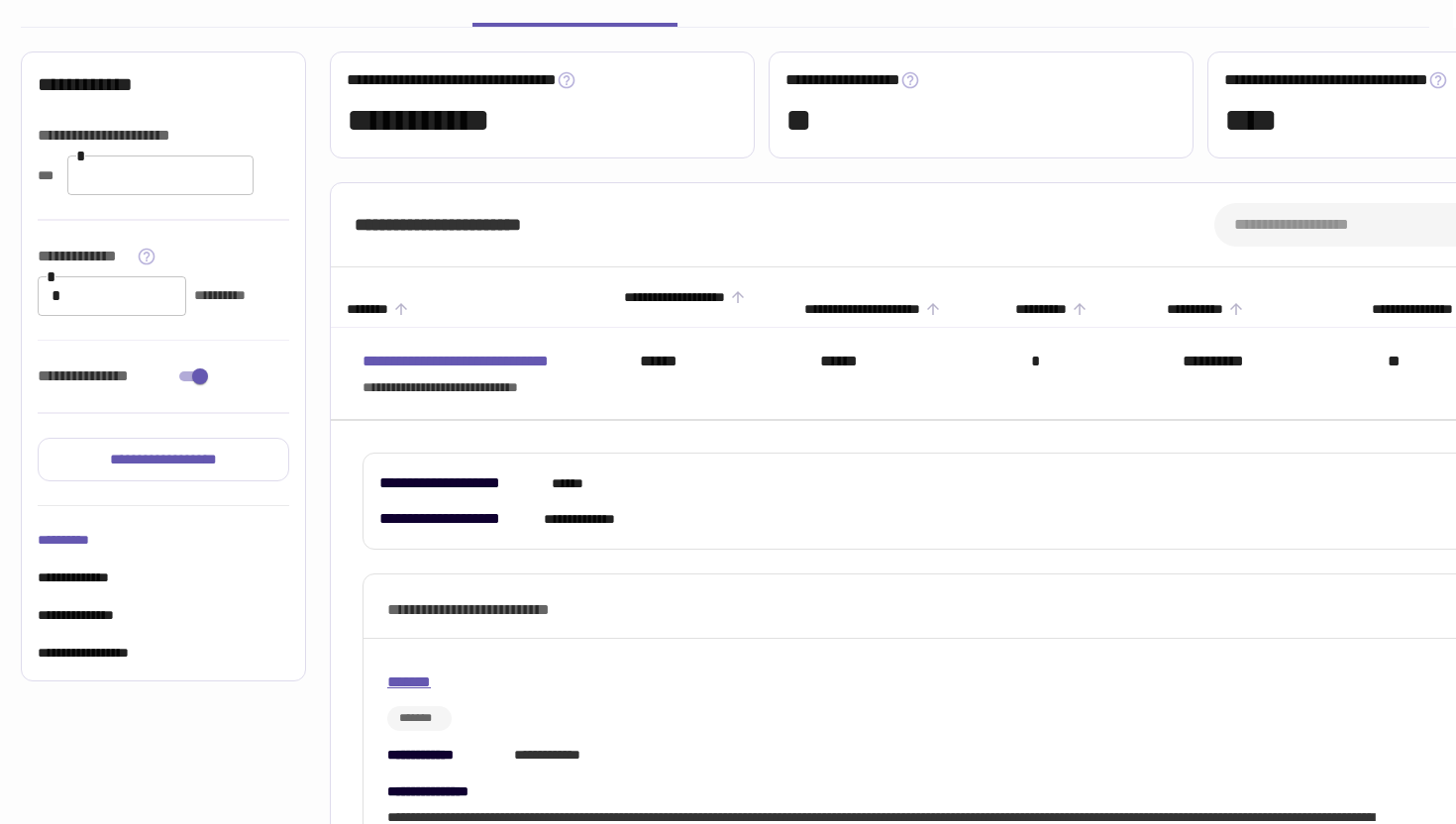 scroll, scrollTop: 80, scrollLeft: 3, axis: both 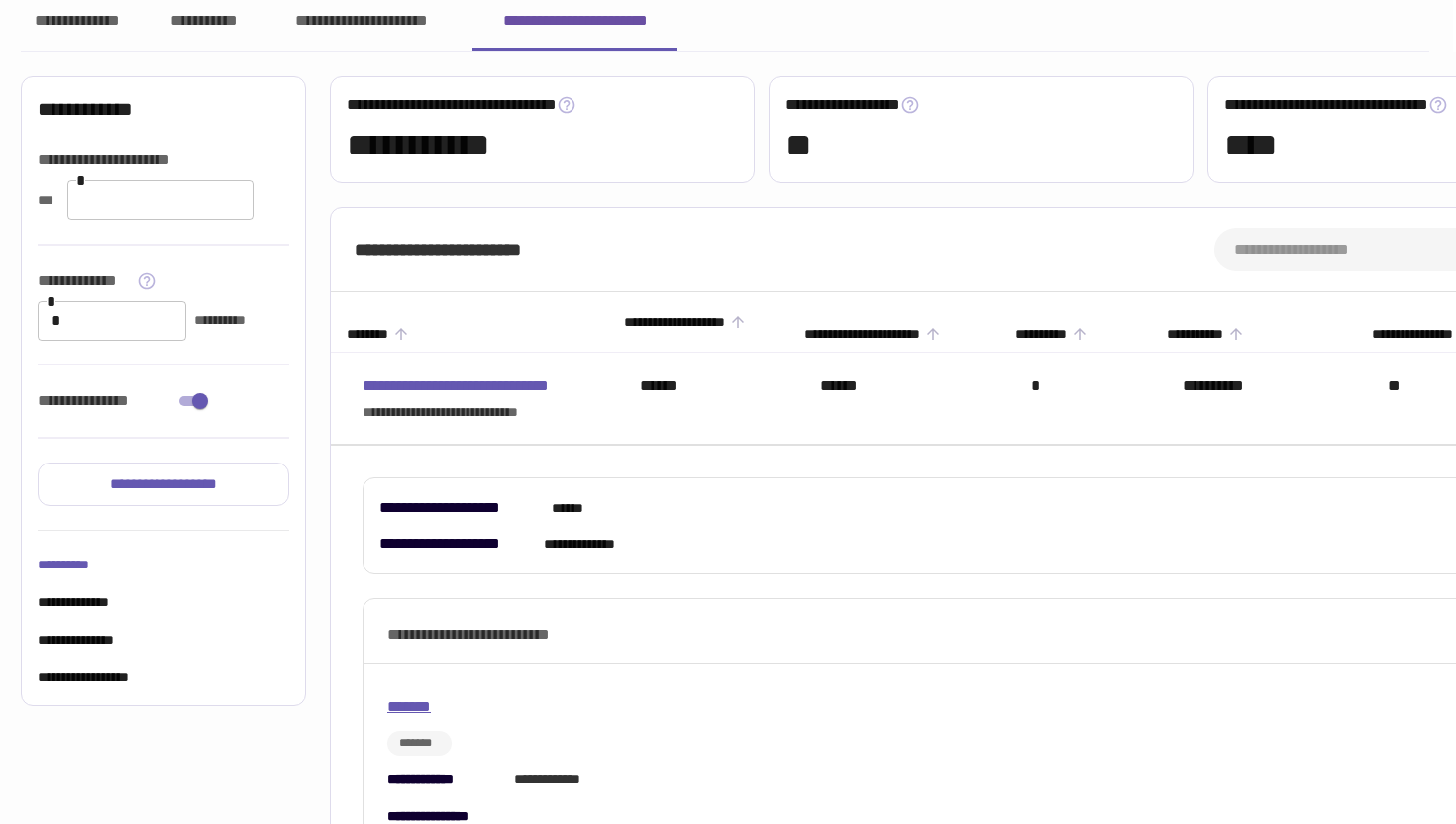 click 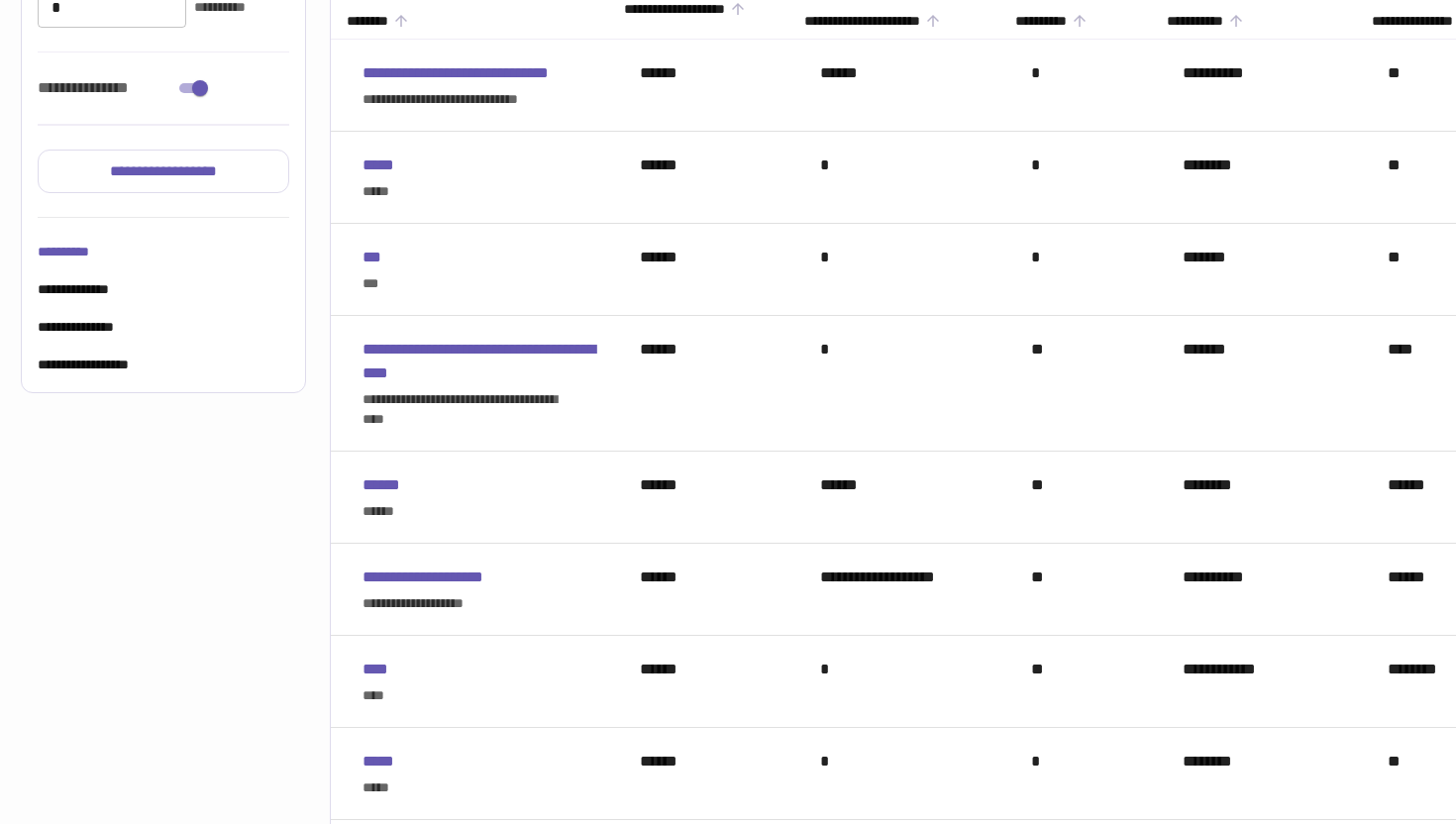 scroll, scrollTop: 434, scrollLeft: 3, axis: both 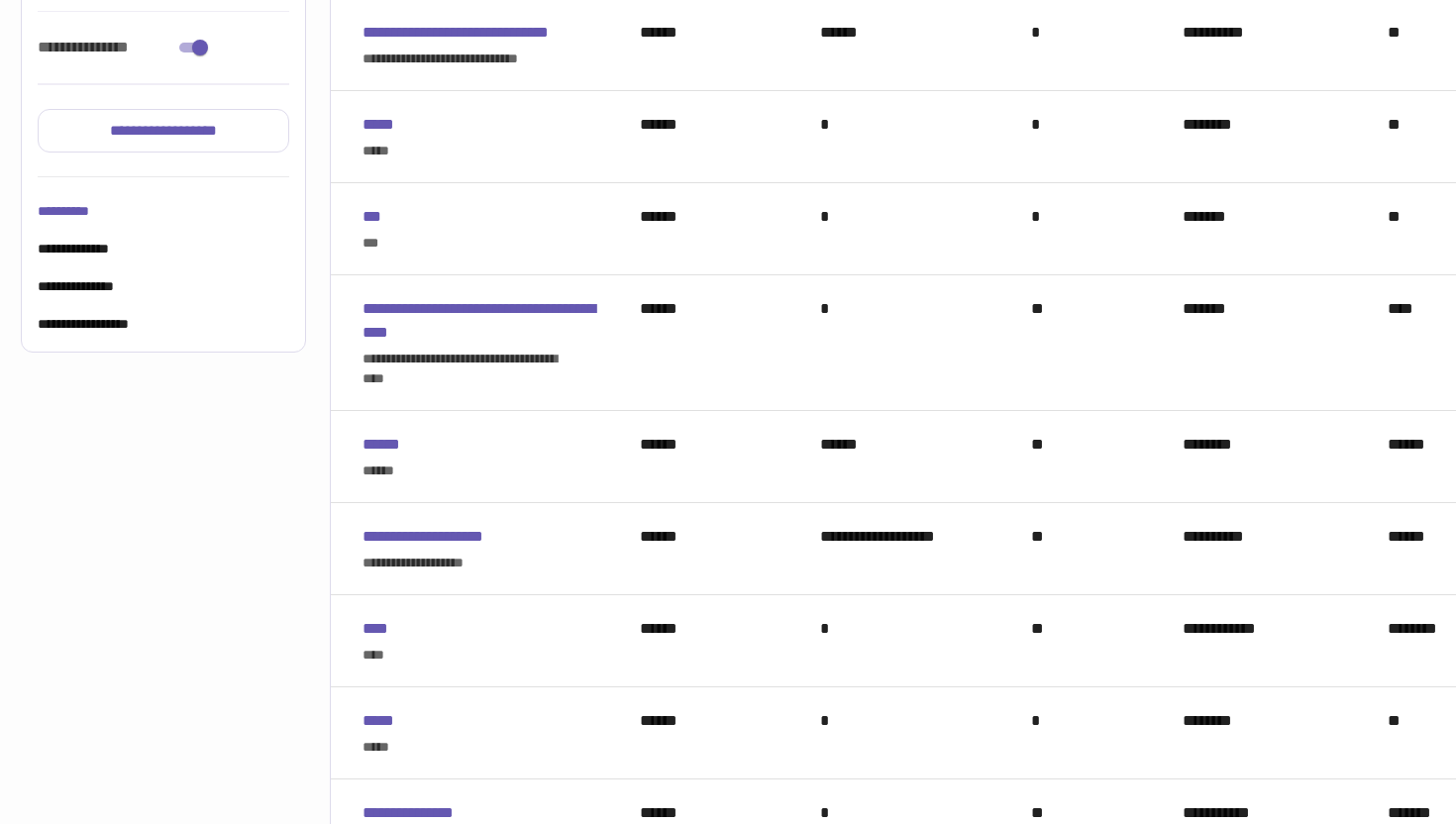 click 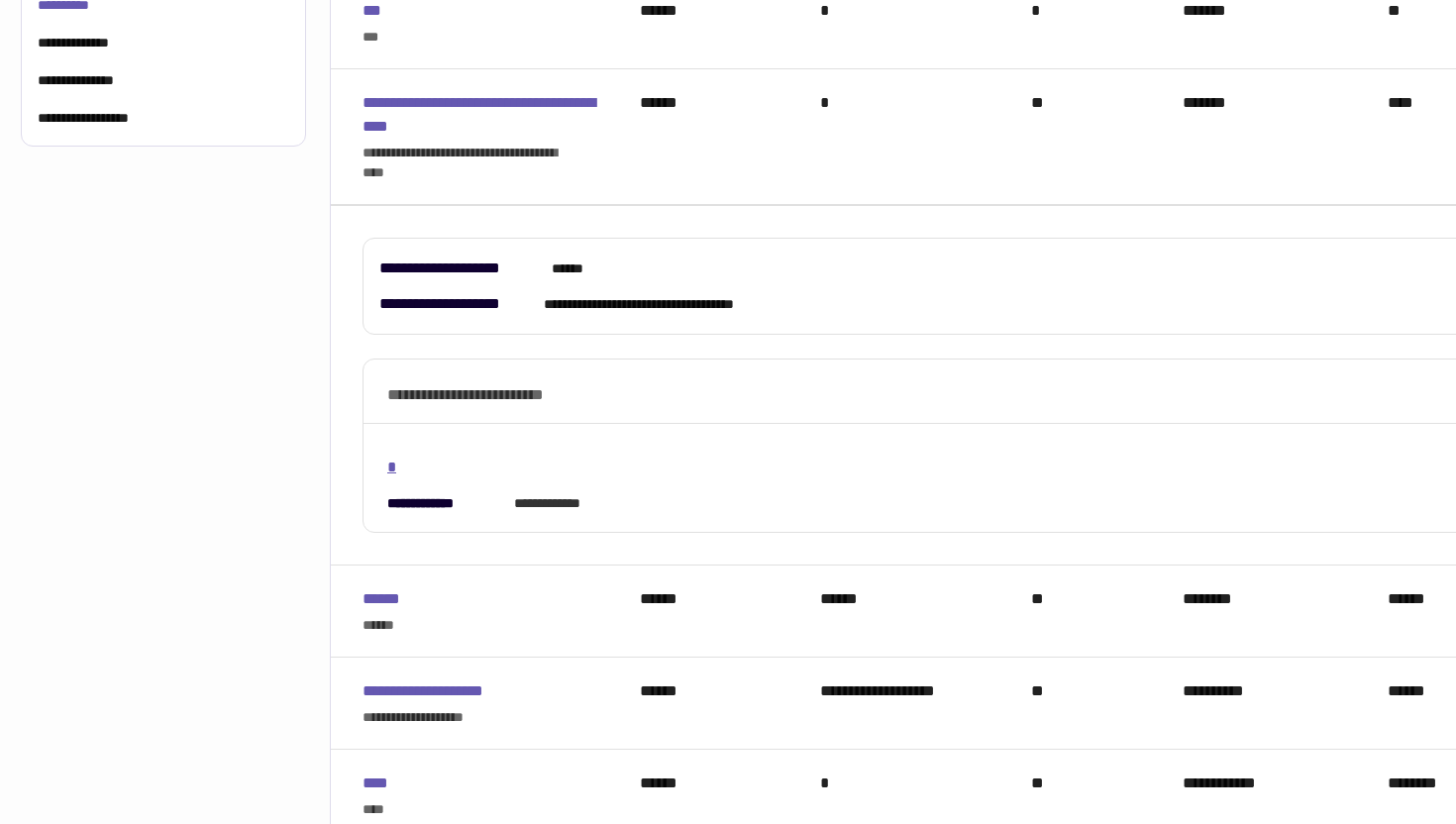 scroll, scrollTop: 678, scrollLeft: 3, axis: both 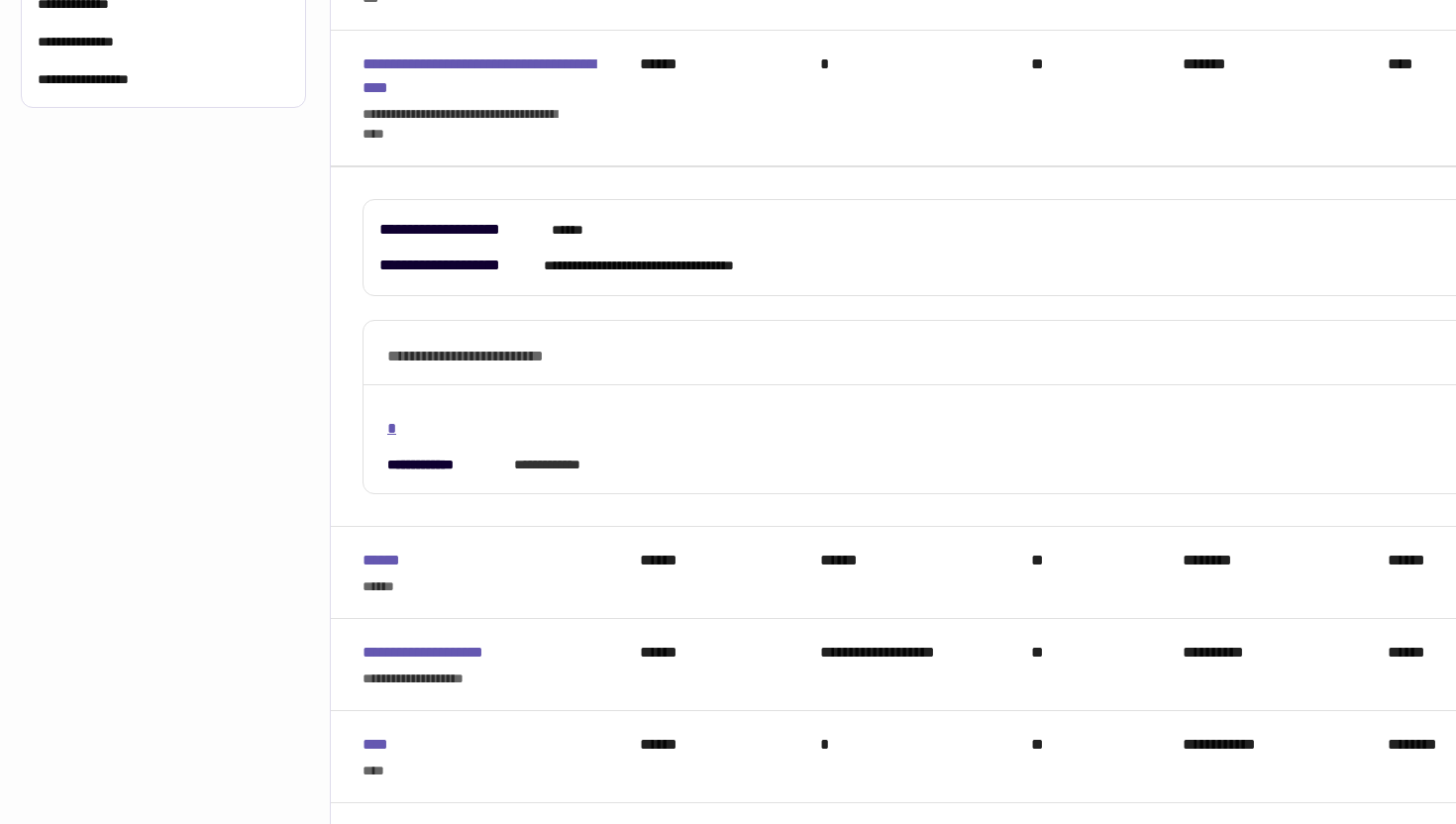 type 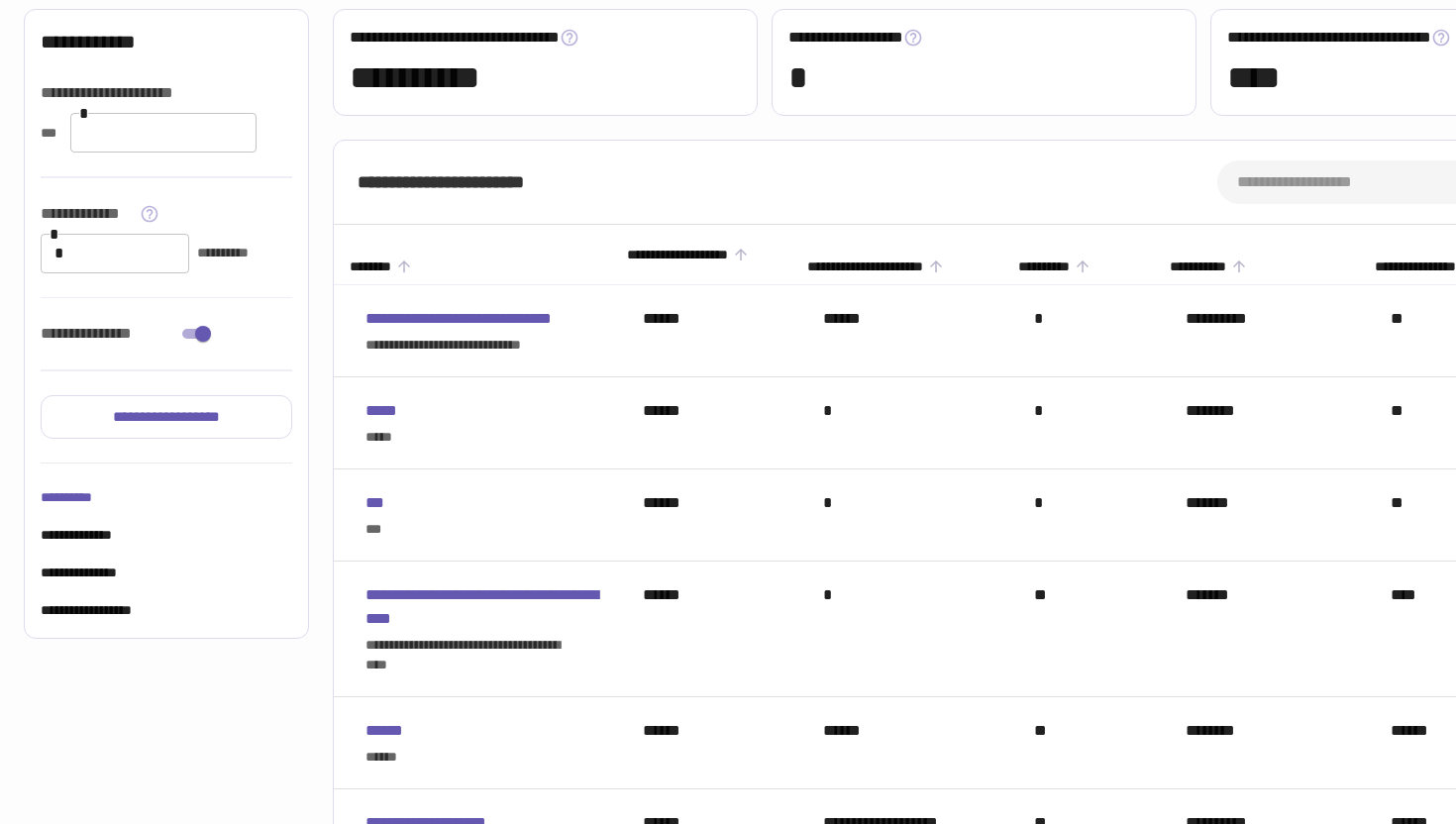 scroll, scrollTop: 99, scrollLeft: 0, axis: vertical 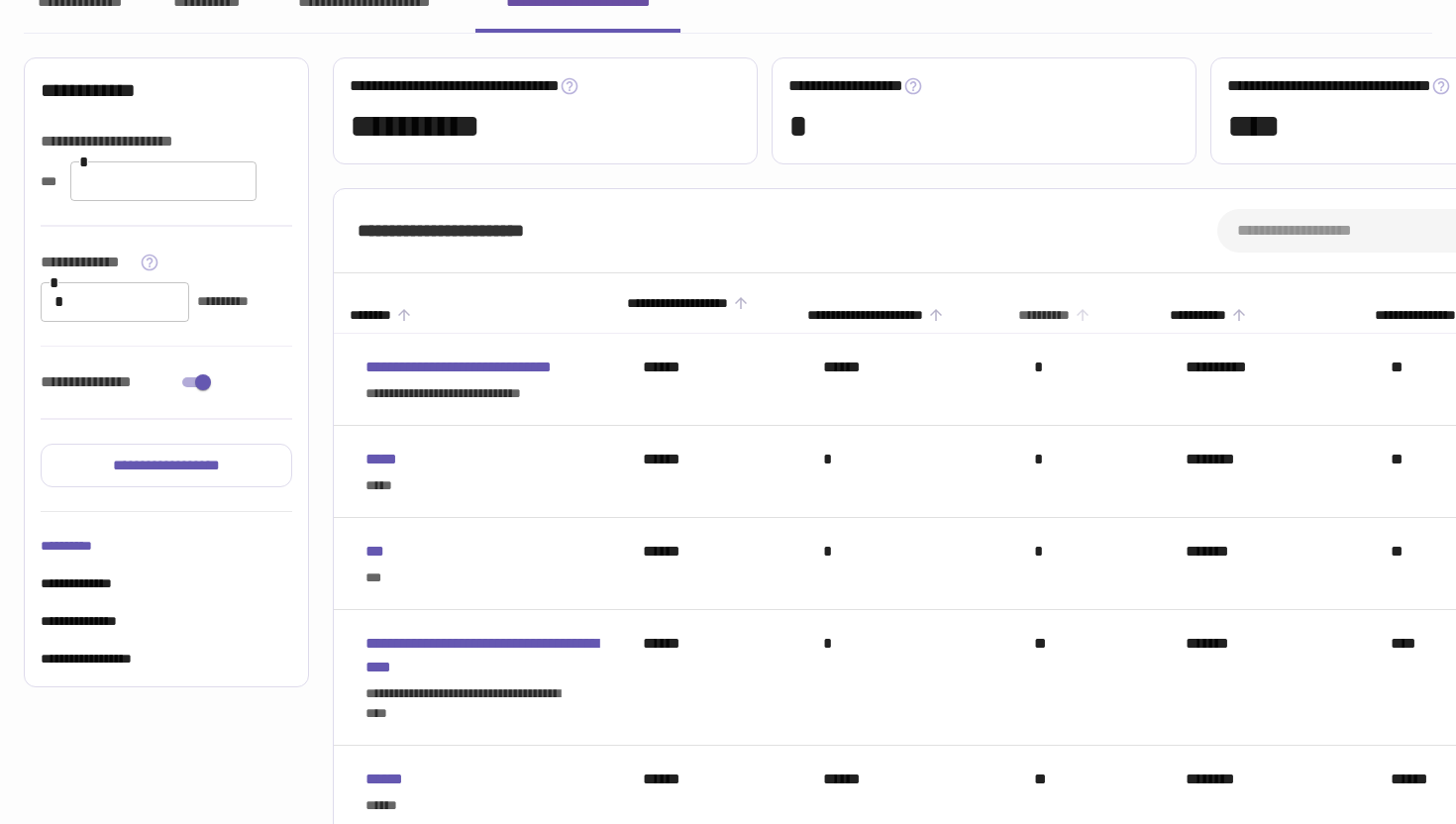 click 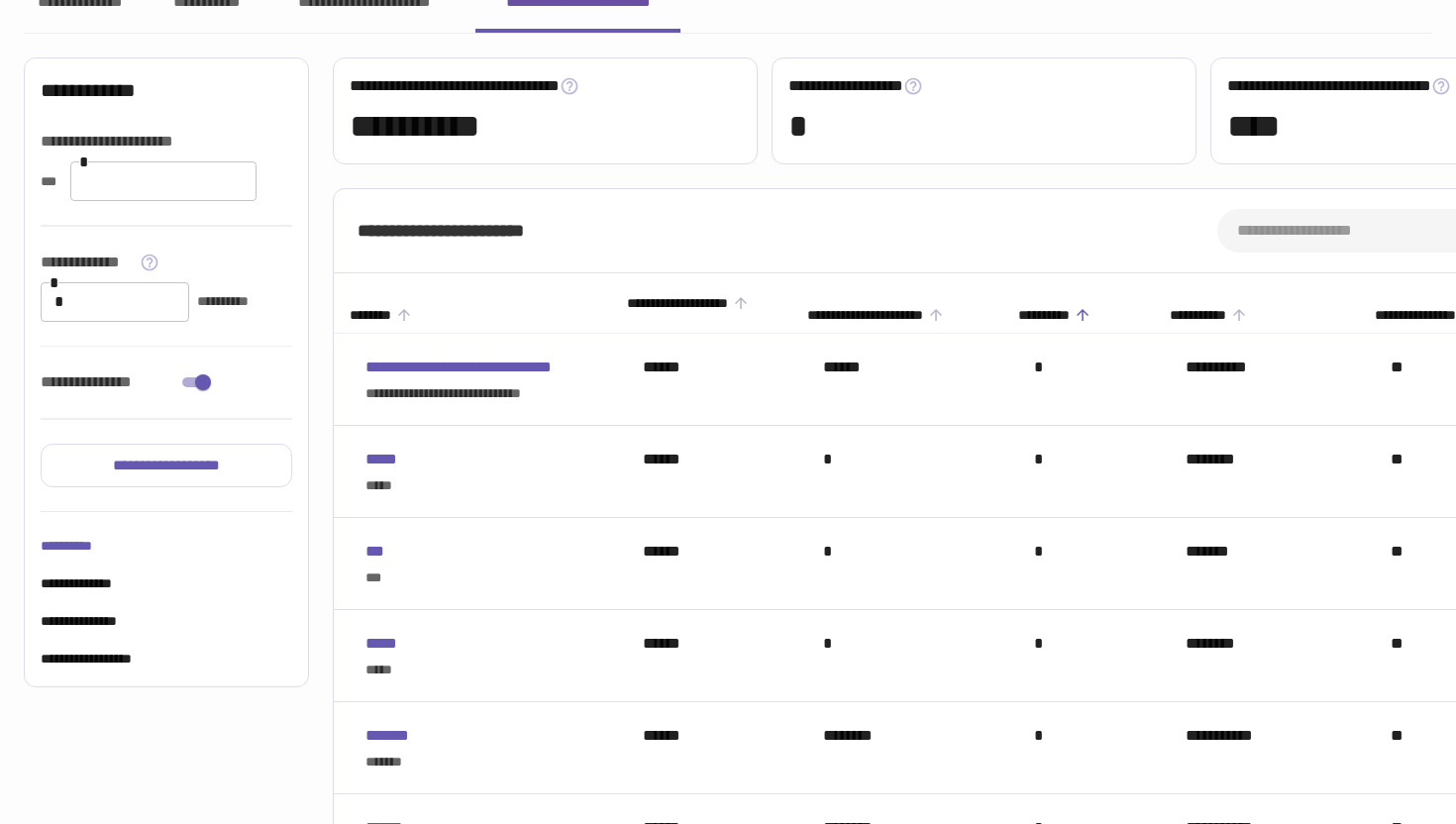 click 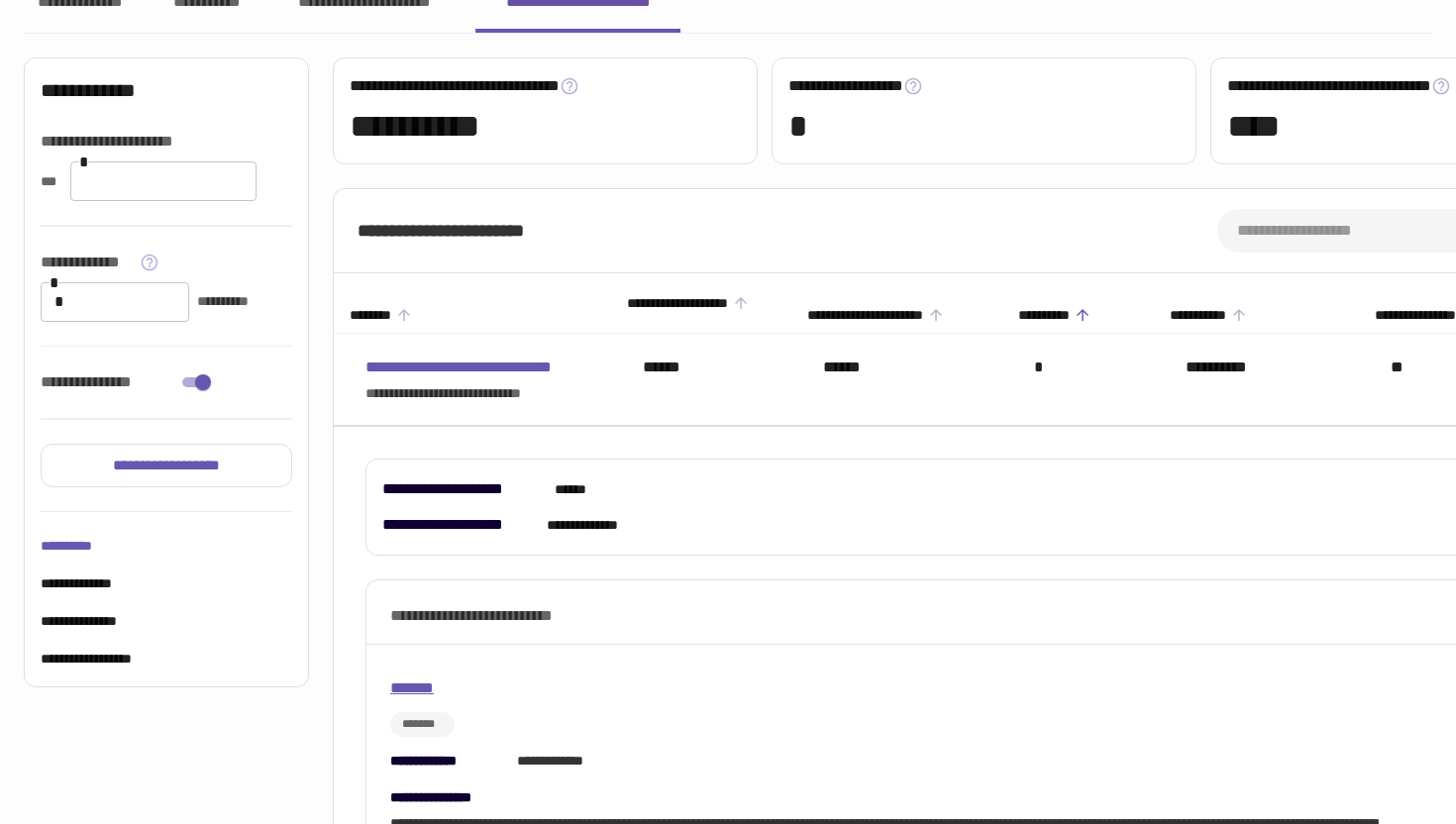 click 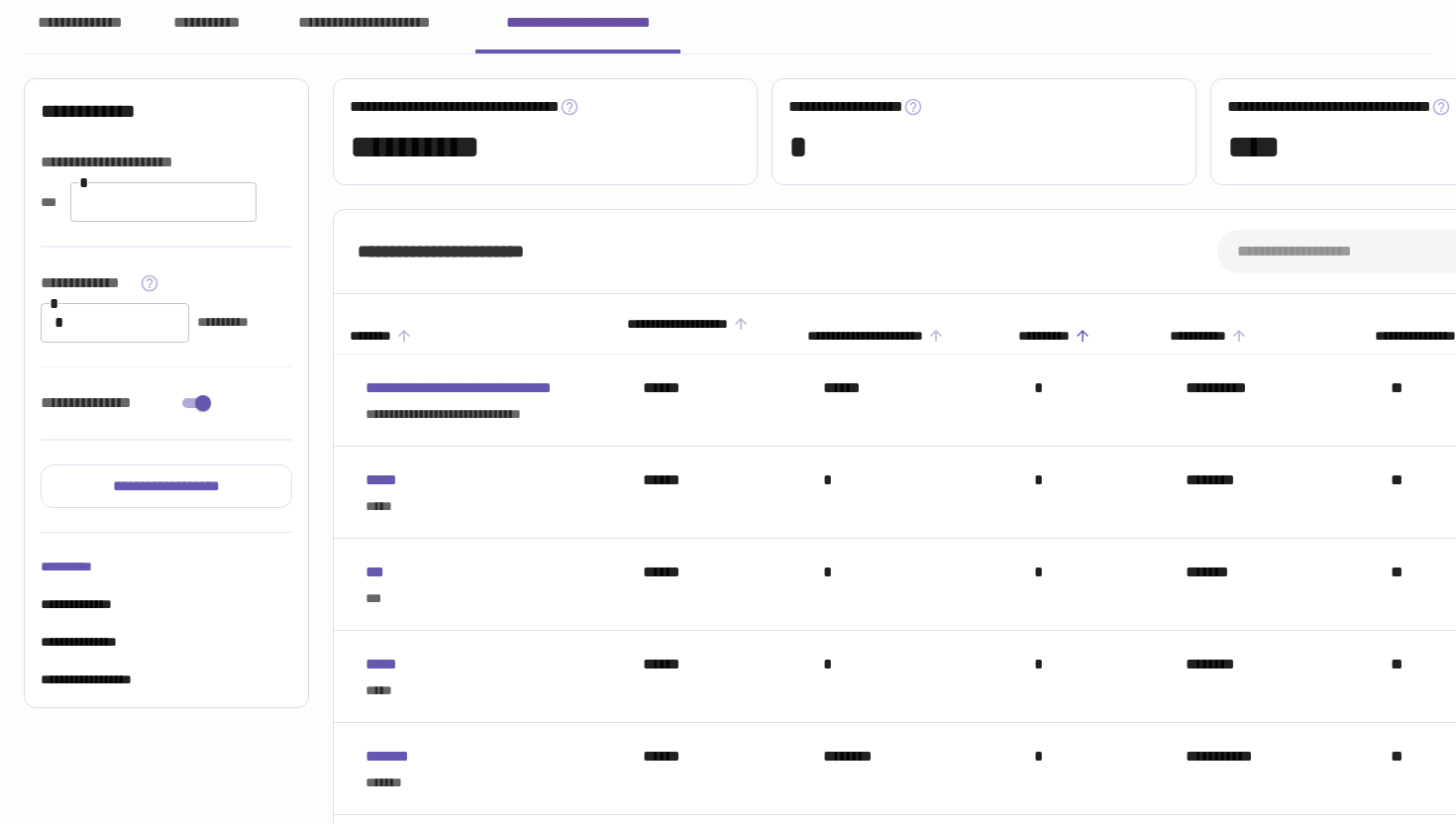scroll, scrollTop: 0, scrollLeft: 0, axis: both 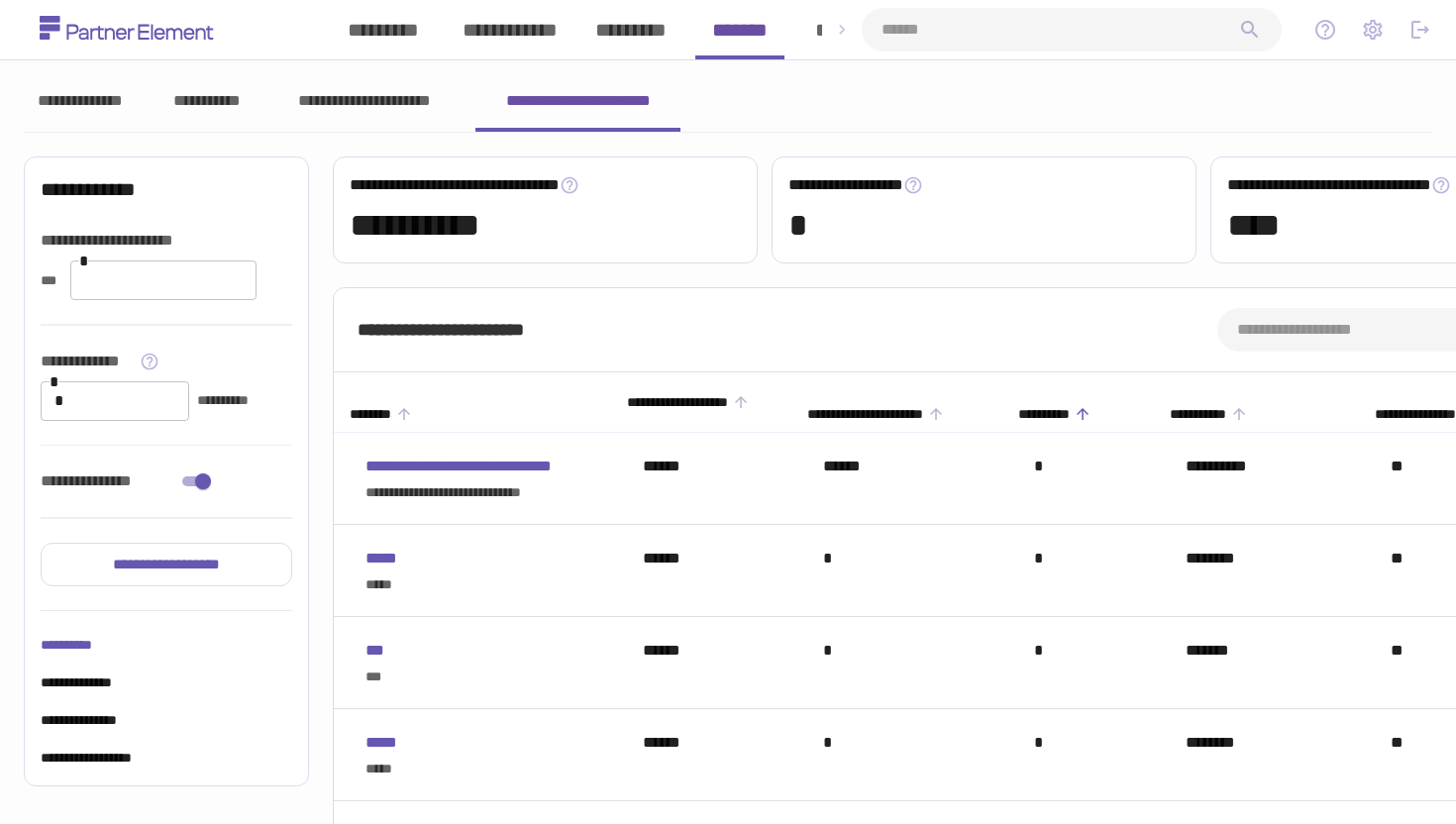 click 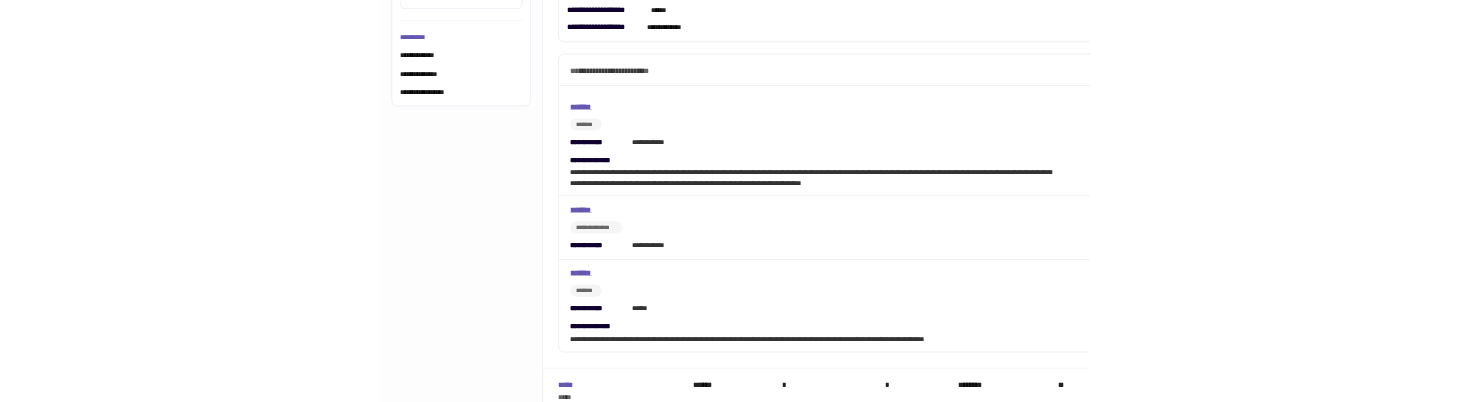 scroll, scrollTop: 576, scrollLeft: 0, axis: vertical 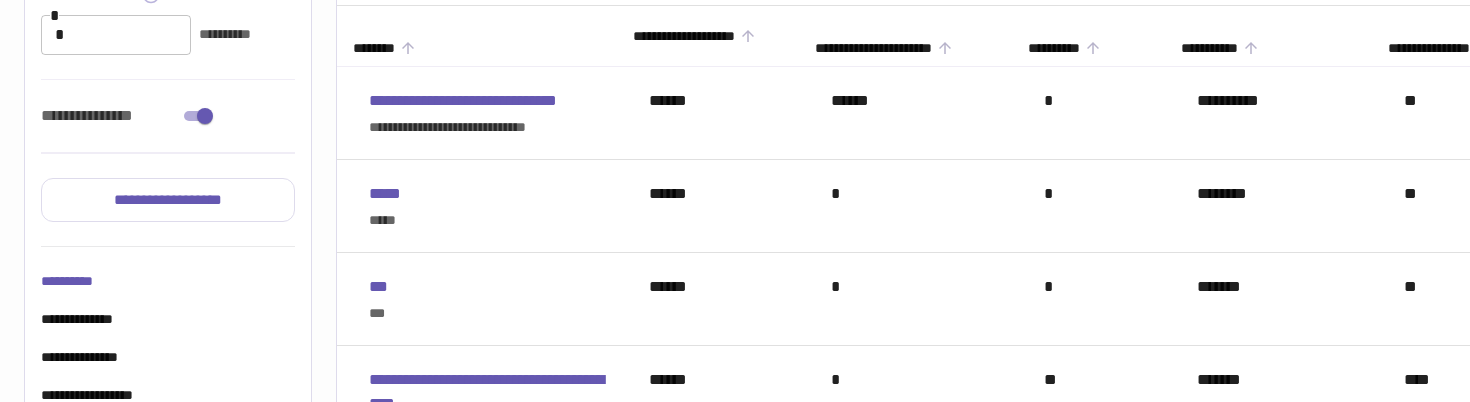 click 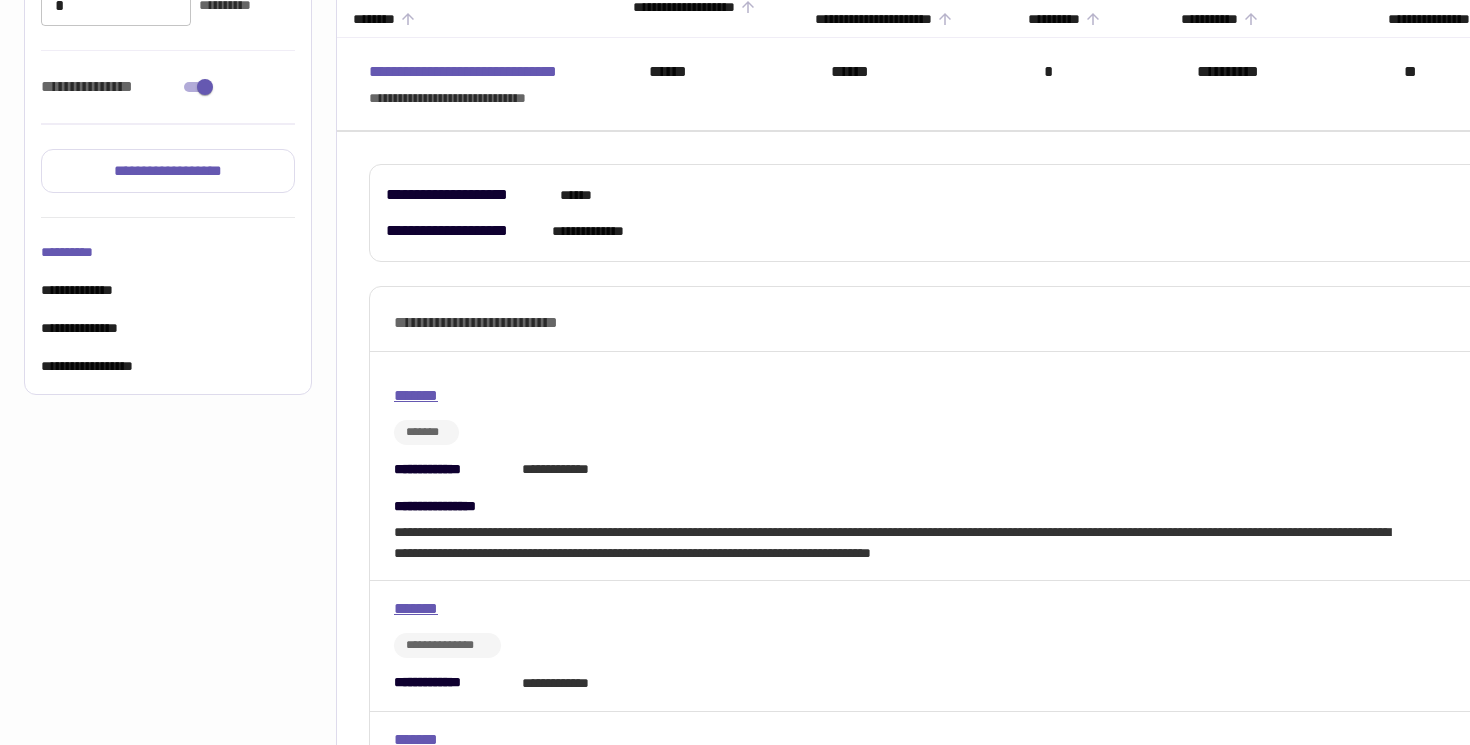 scroll, scrollTop: 316, scrollLeft: 0, axis: vertical 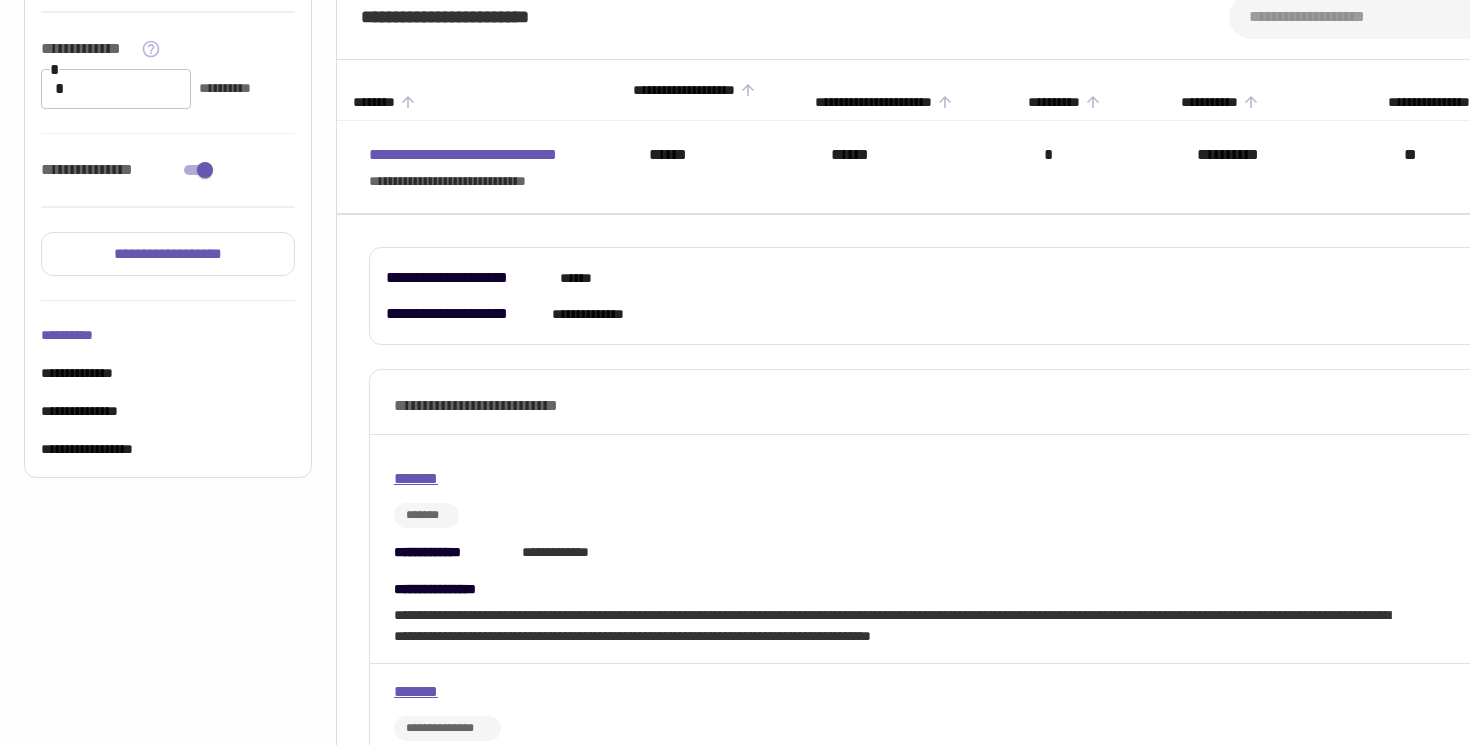 click 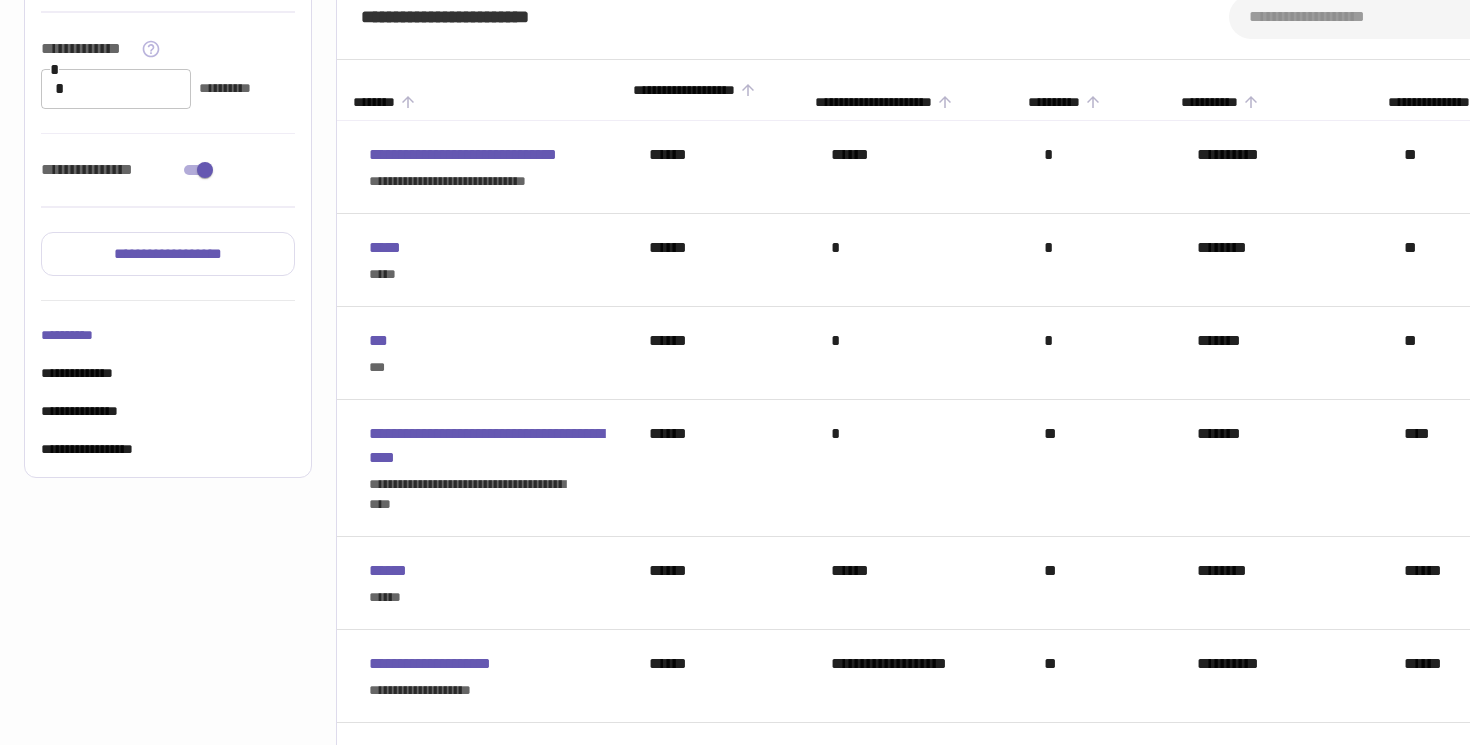 click 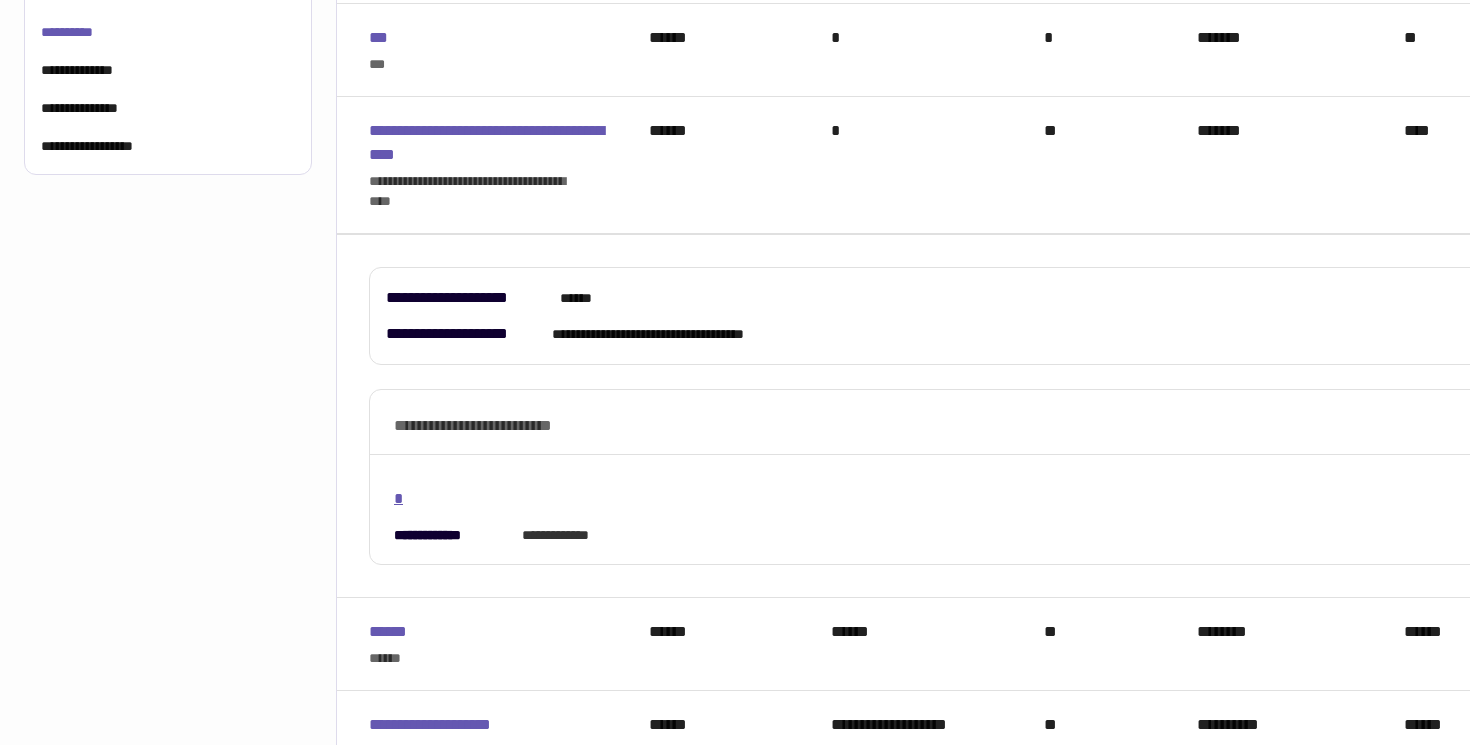 scroll, scrollTop: 622, scrollLeft: 0, axis: vertical 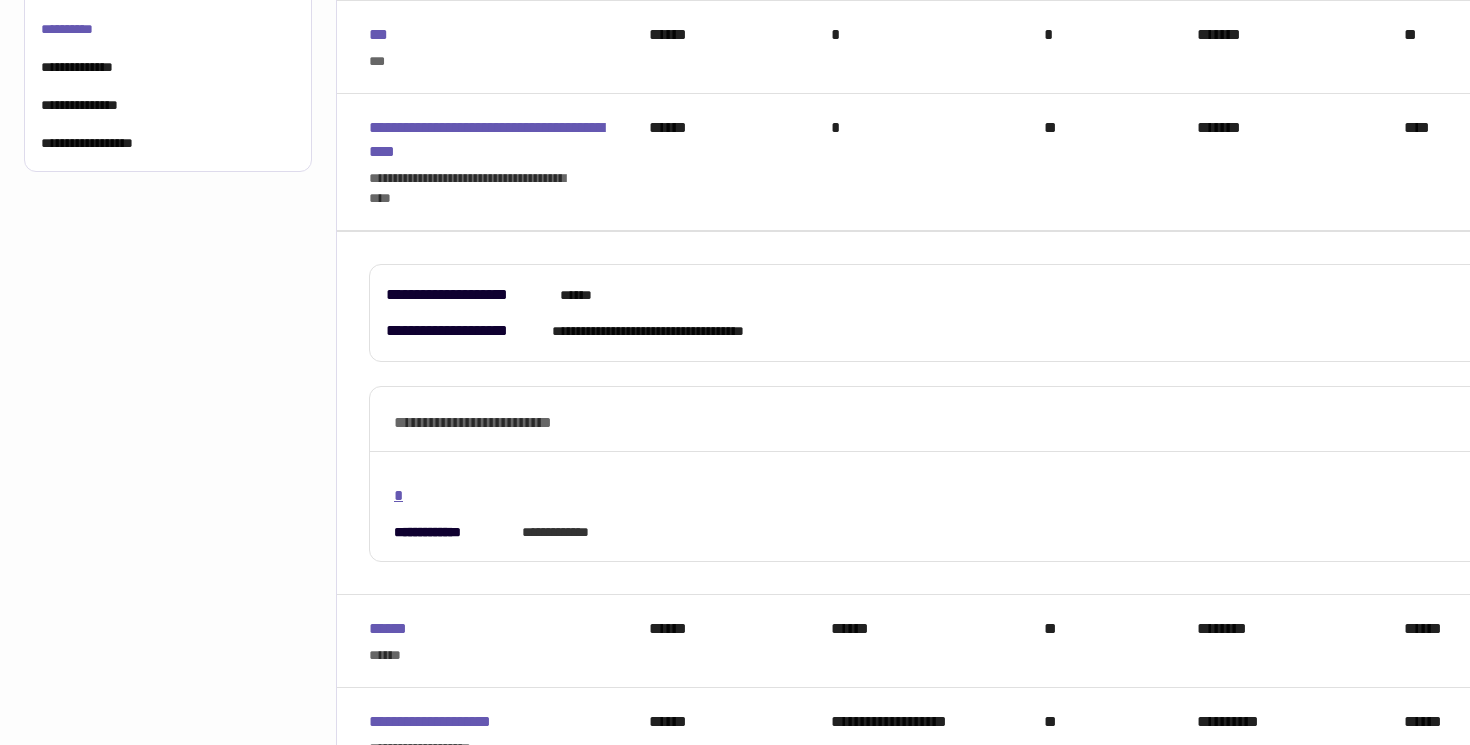 click 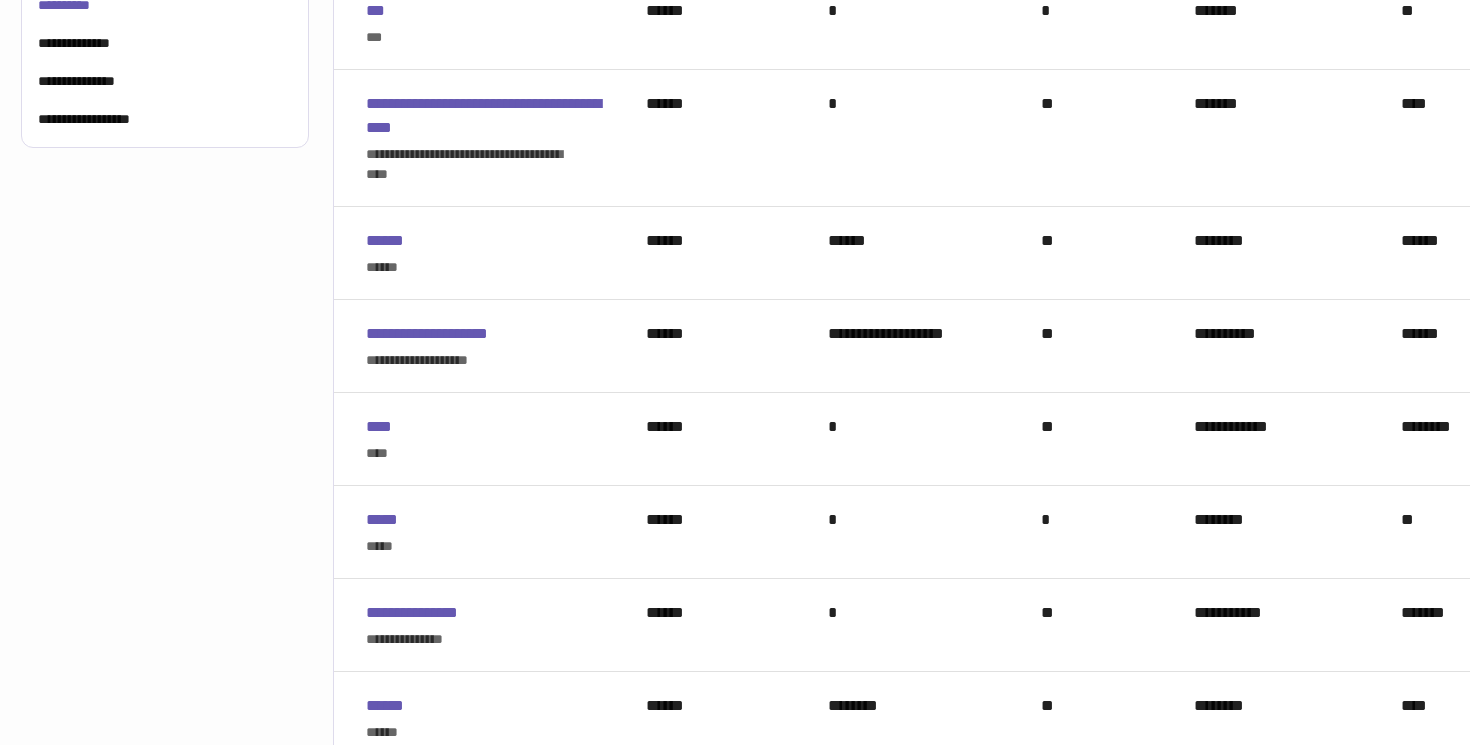 scroll, scrollTop: 646, scrollLeft: 7, axis: both 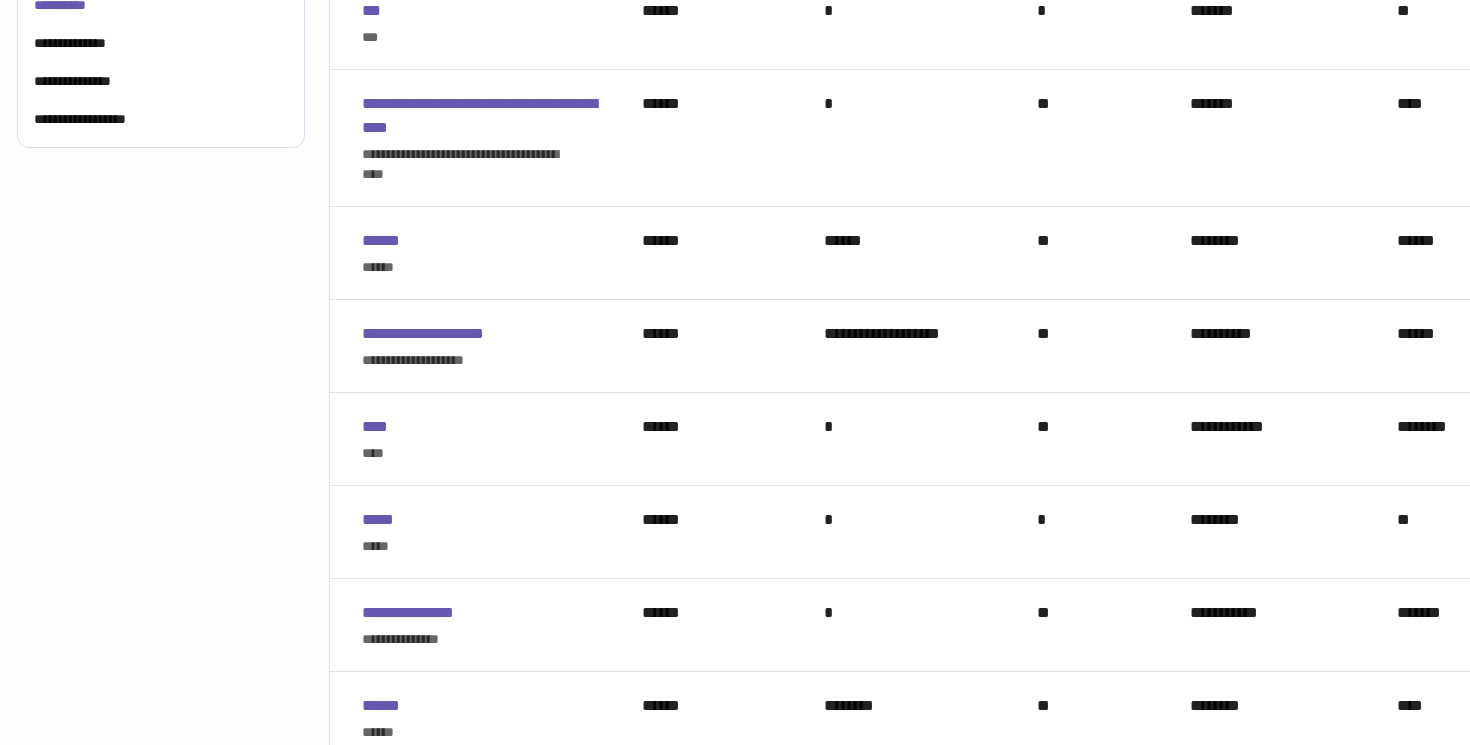 click 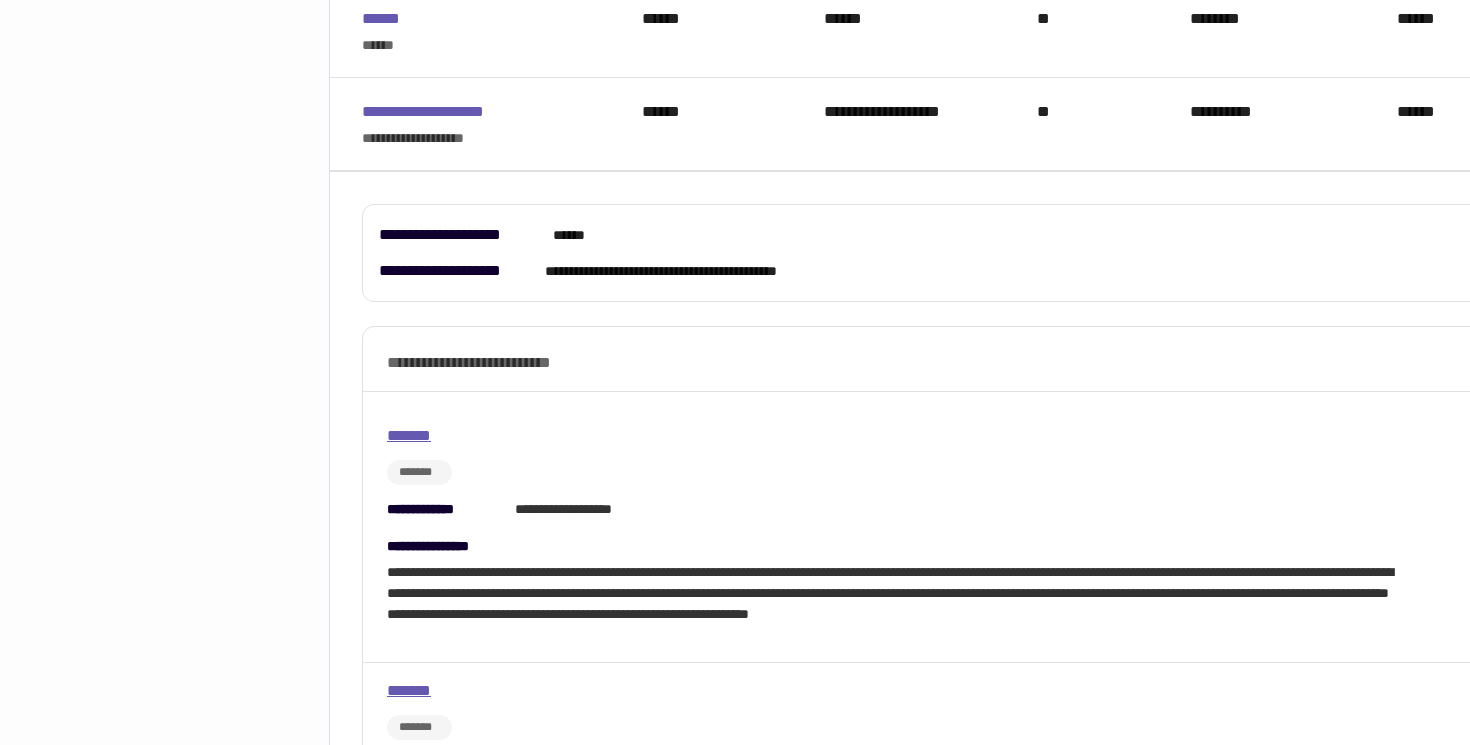 scroll, scrollTop: 869, scrollLeft: 7, axis: both 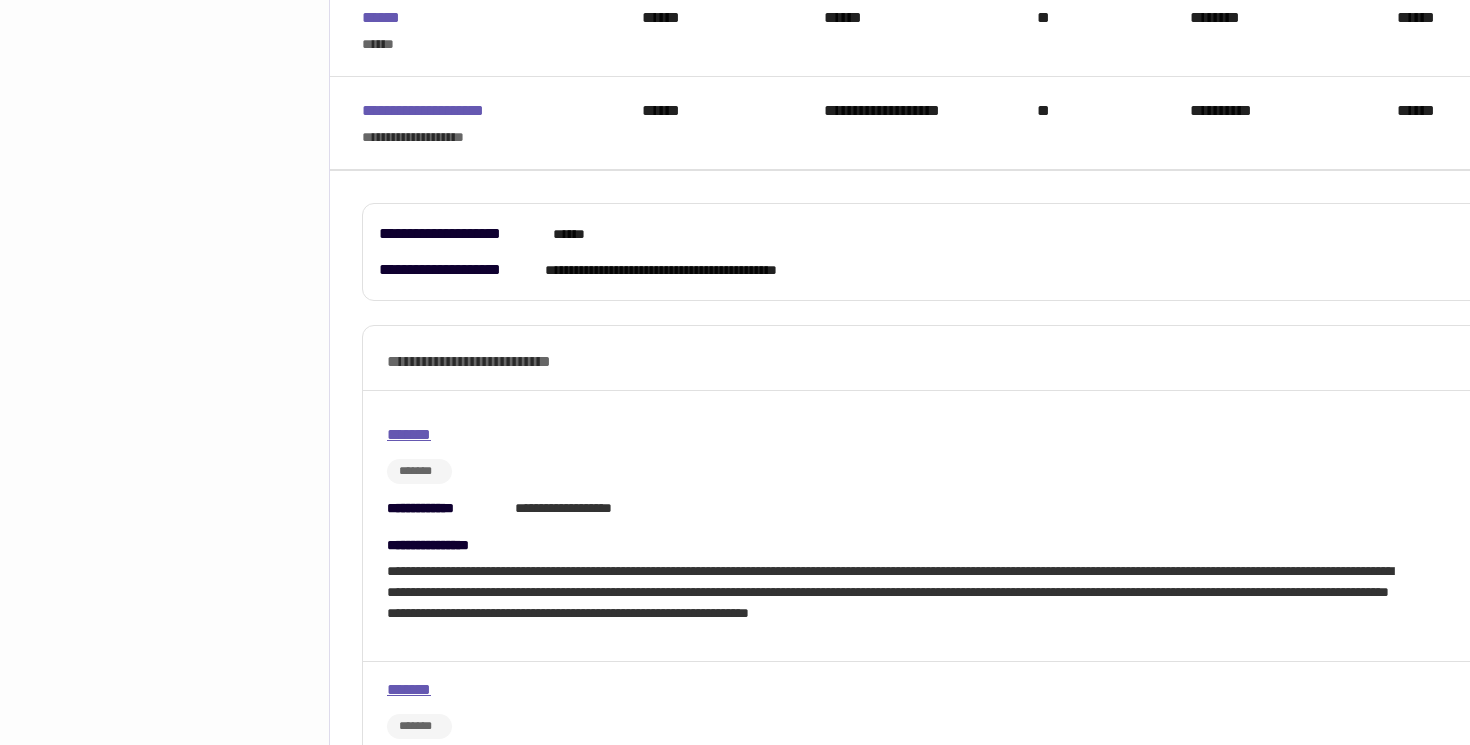 click at bounding box center [1611, 115] 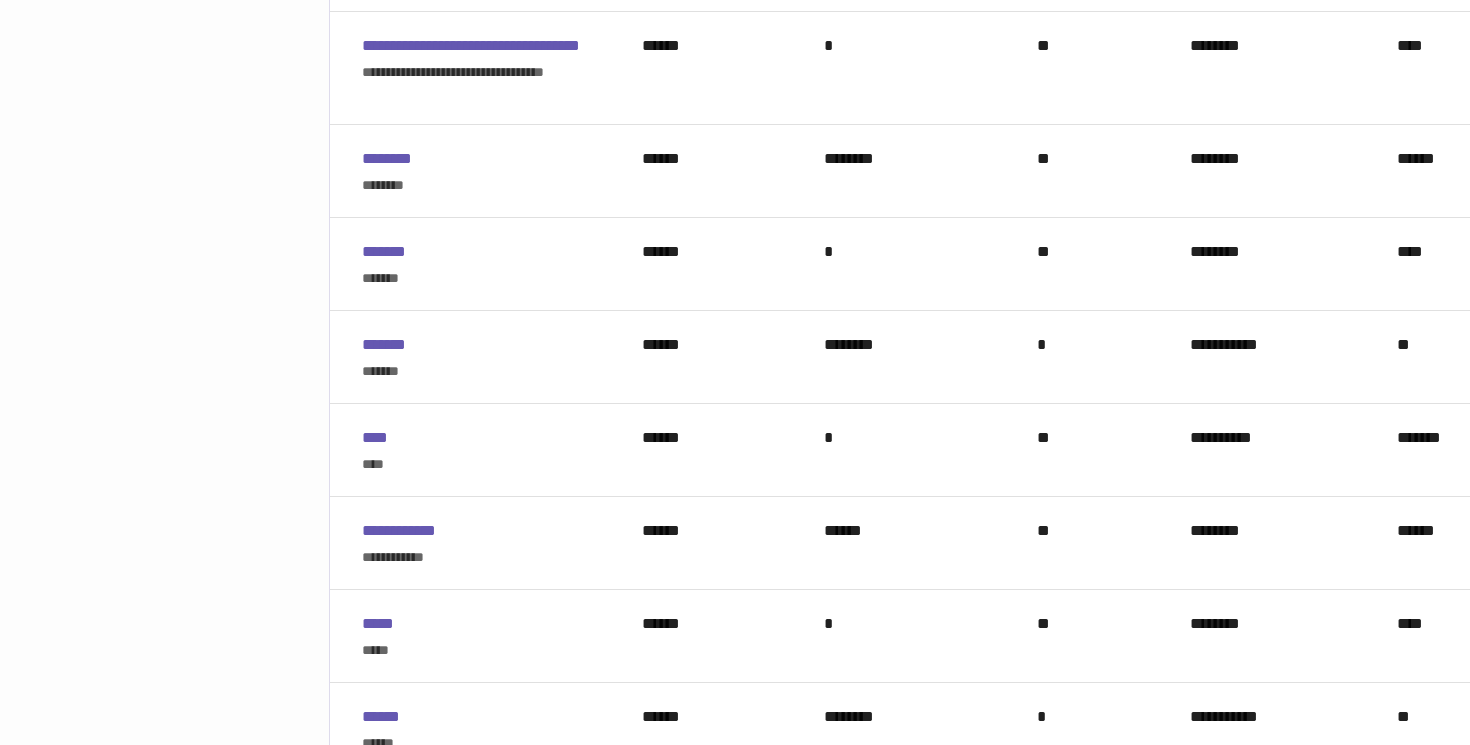 scroll, scrollTop: 1418, scrollLeft: 7, axis: both 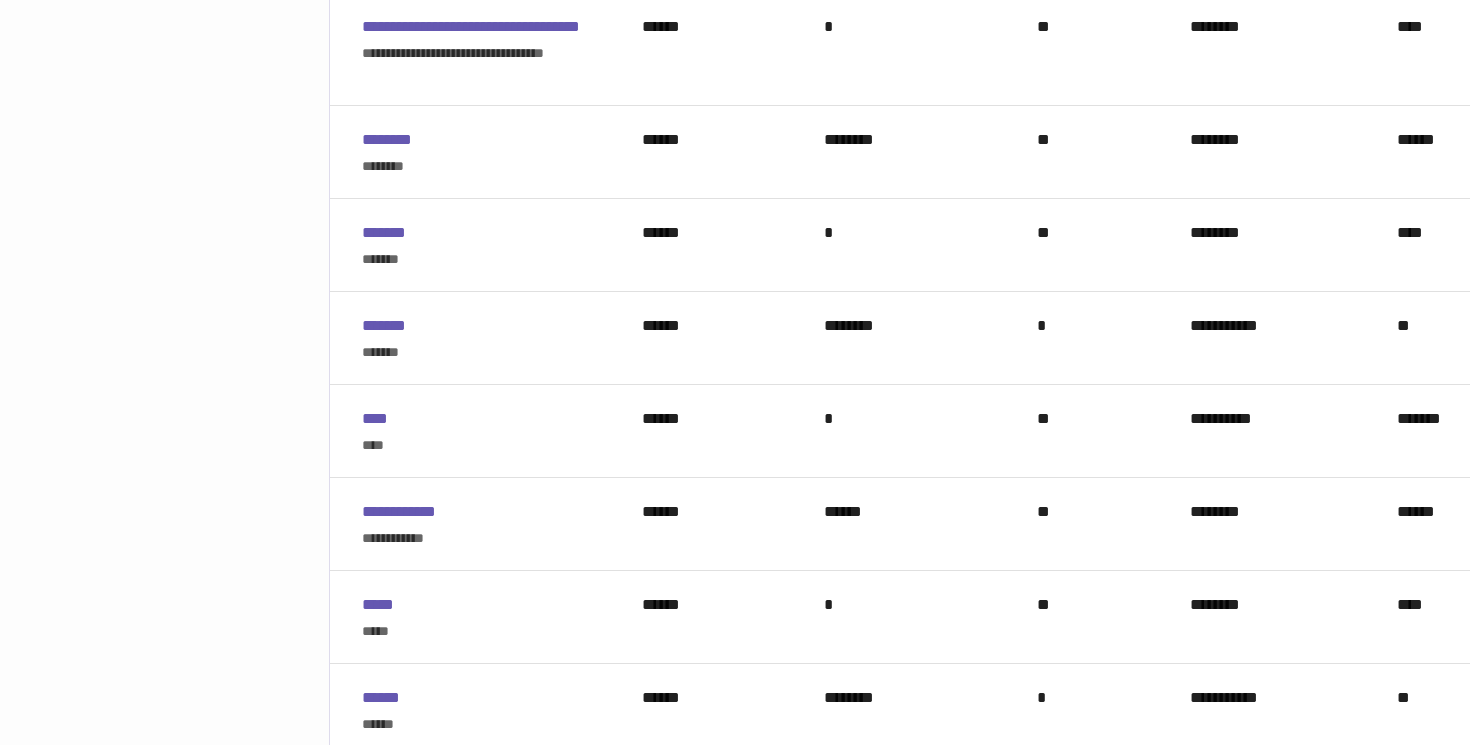 type 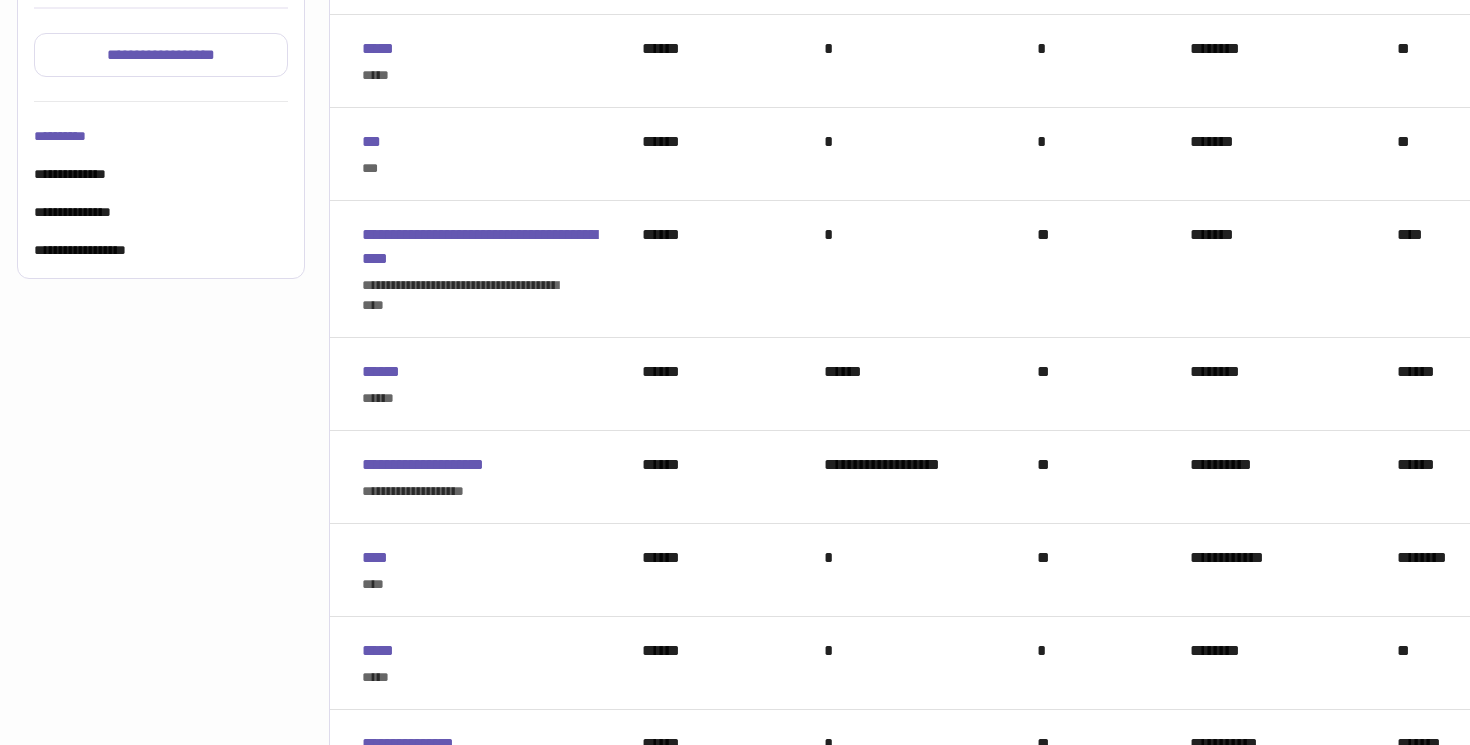 scroll, scrollTop: 0, scrollLeft: 7, axis: horizontal 